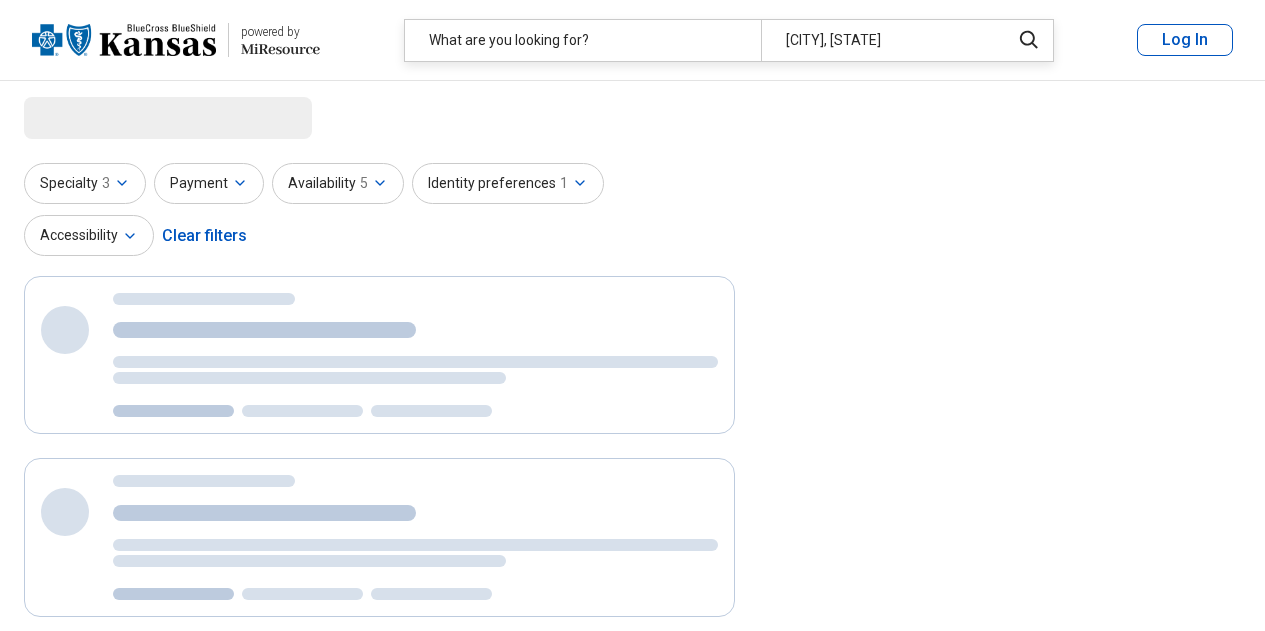 scroll, scrollTop: 0, scrollLeft: 0, axis: both 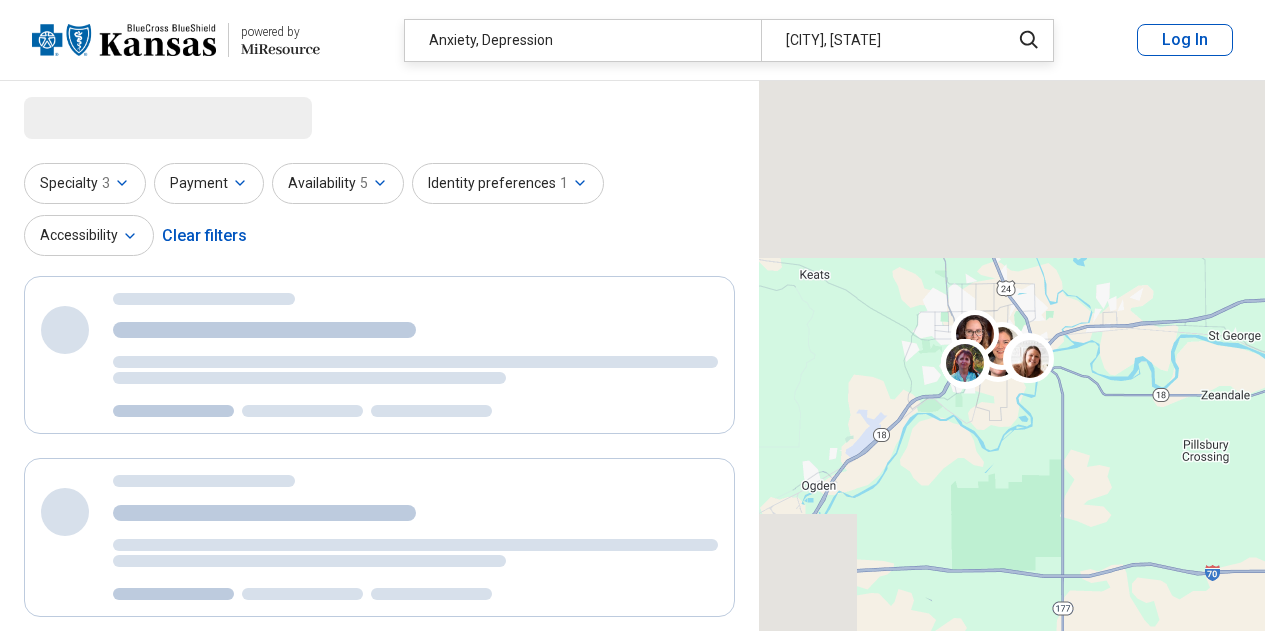 select on "********" 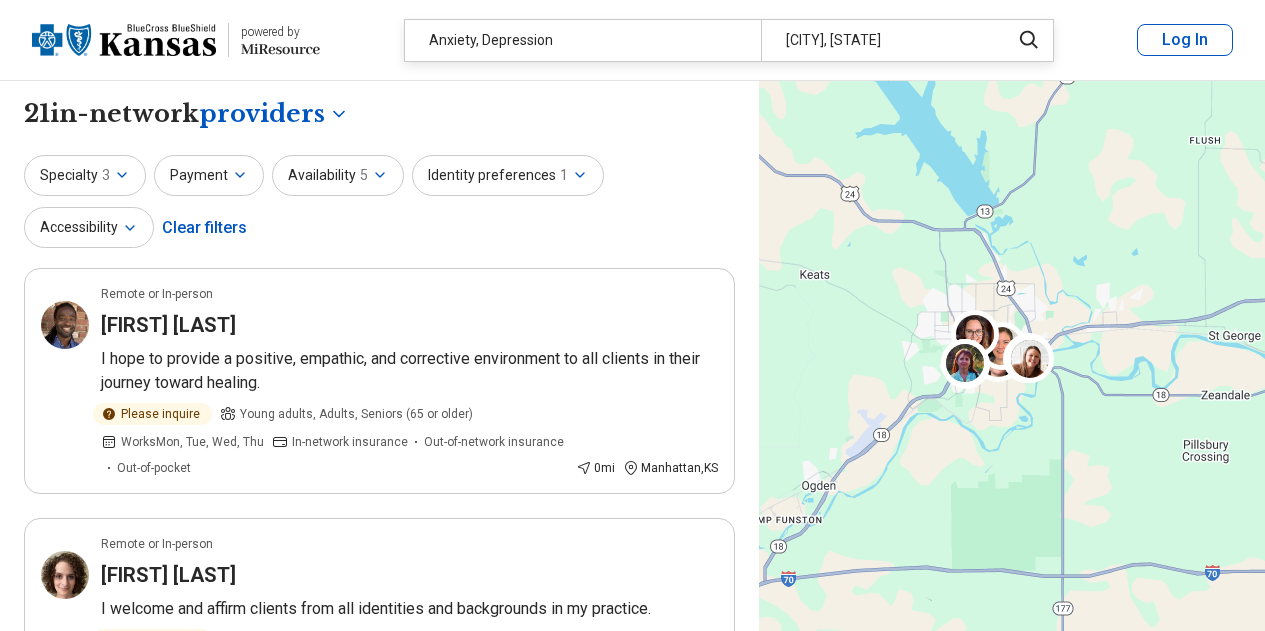 scroll, scrollTop: 0, scrollLeft: 0, axis: both 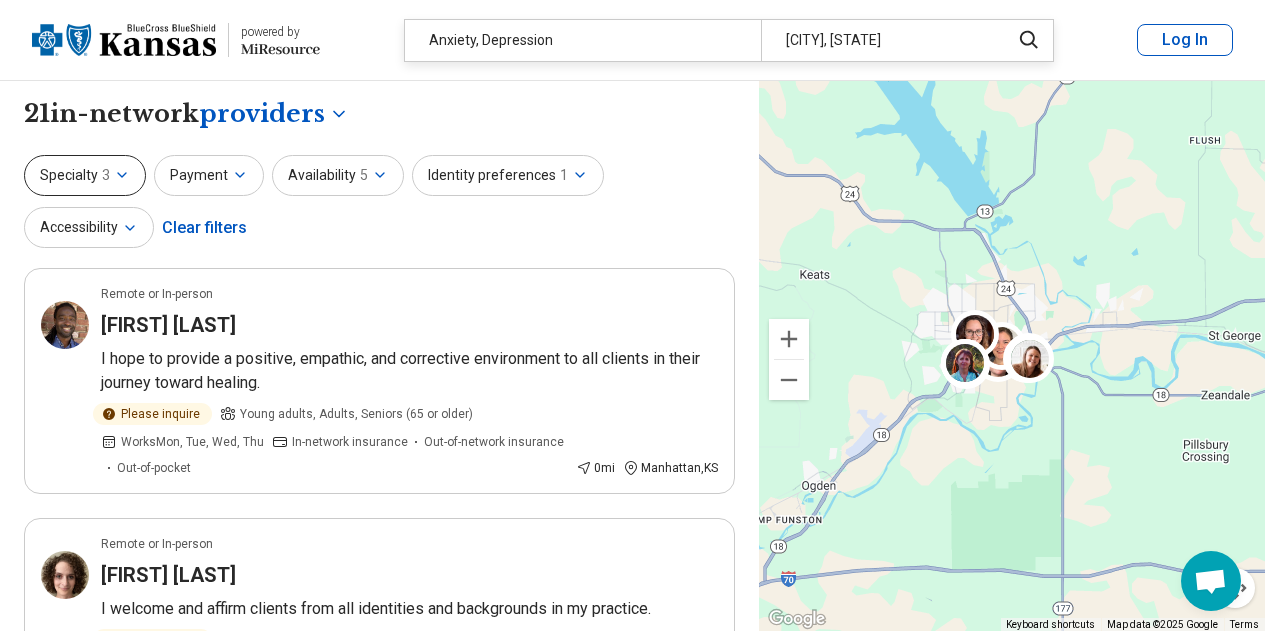 click on "3" at bounding box center (106, 175) 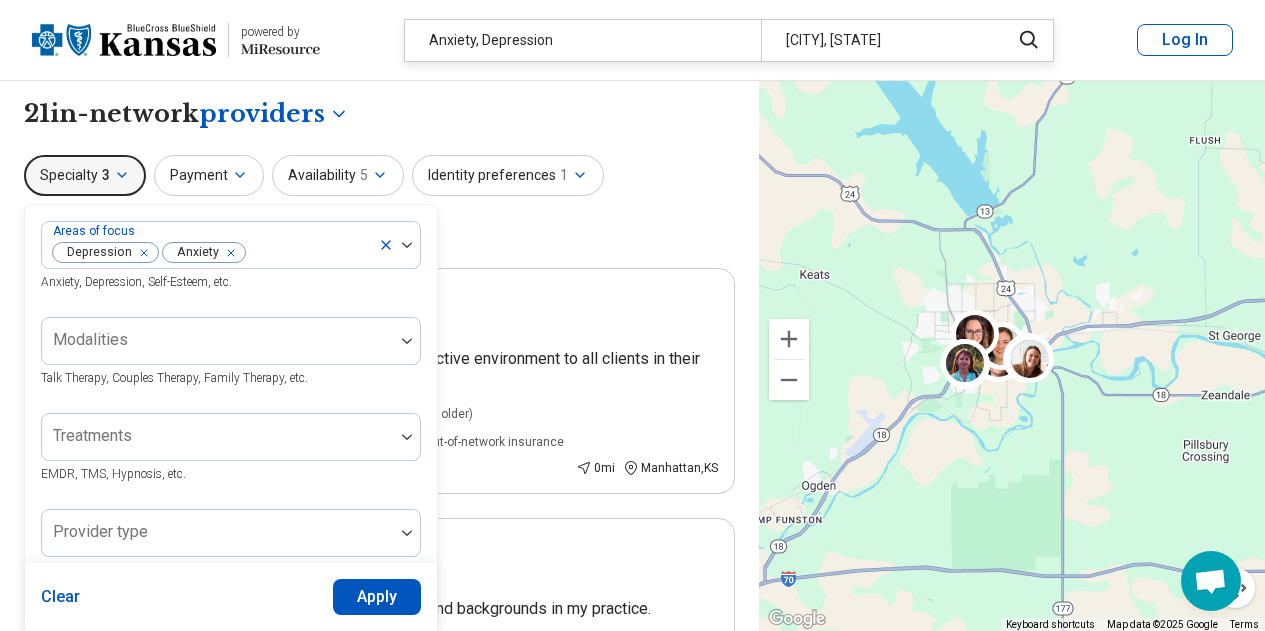 click on "3" at bounding box center [106, 175] 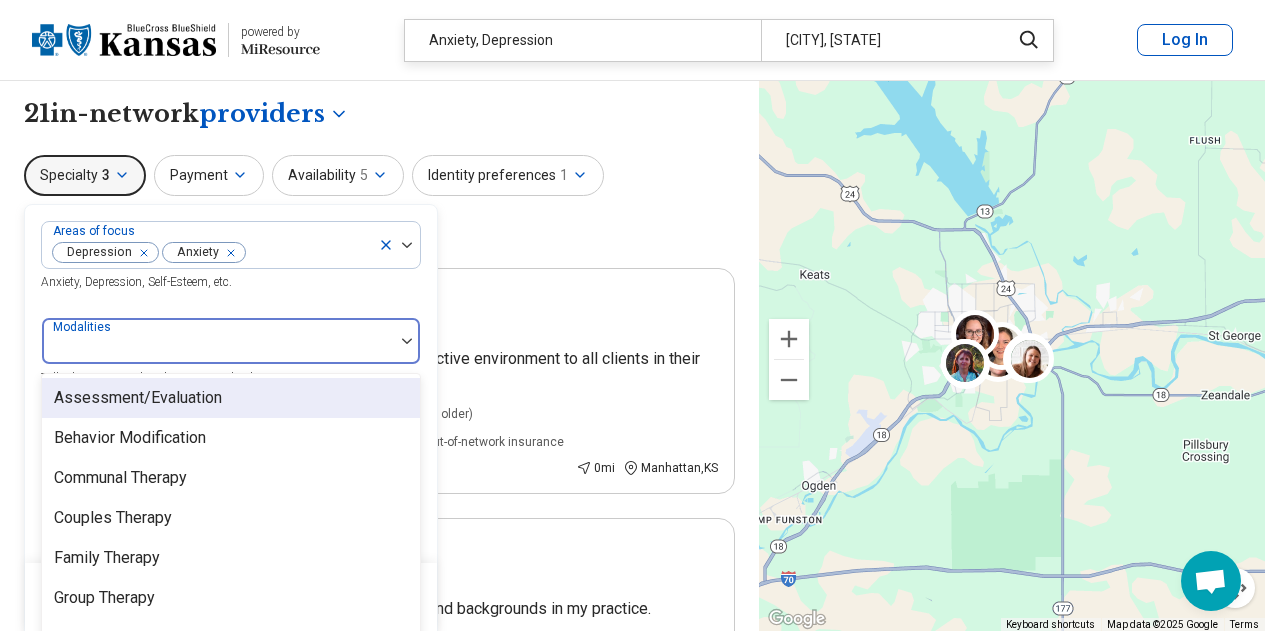 click at bounding box center (218, 349) 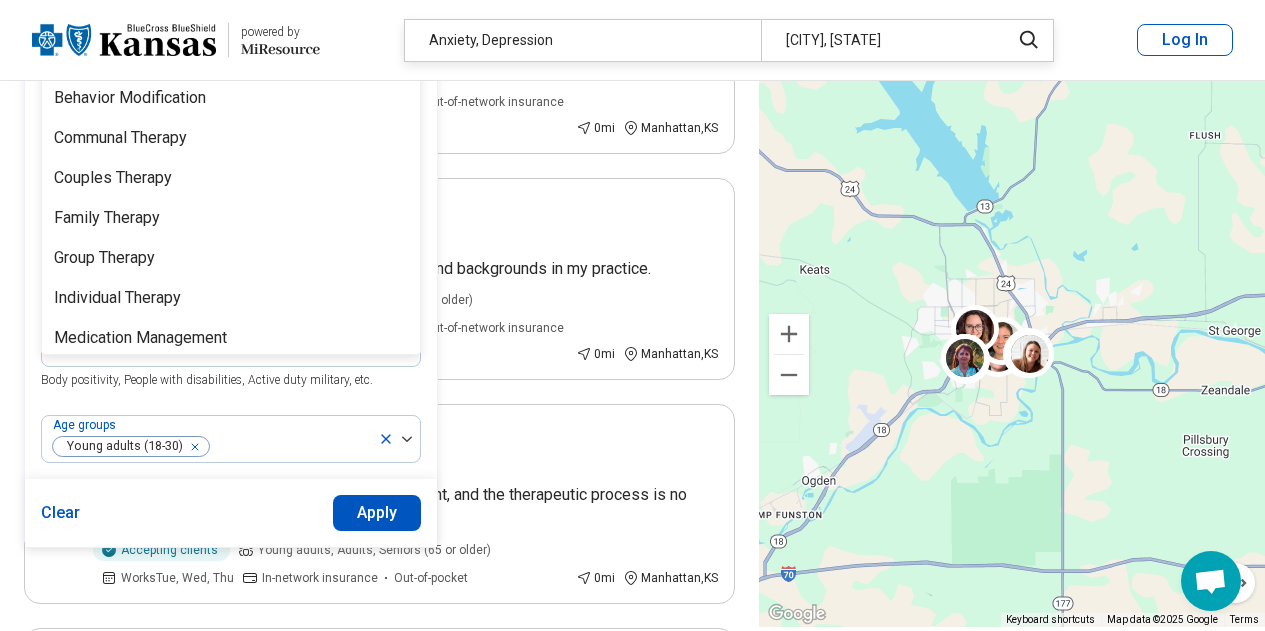 scroll, scrollTop: 342, scrollLeft: 0, axis: vertical 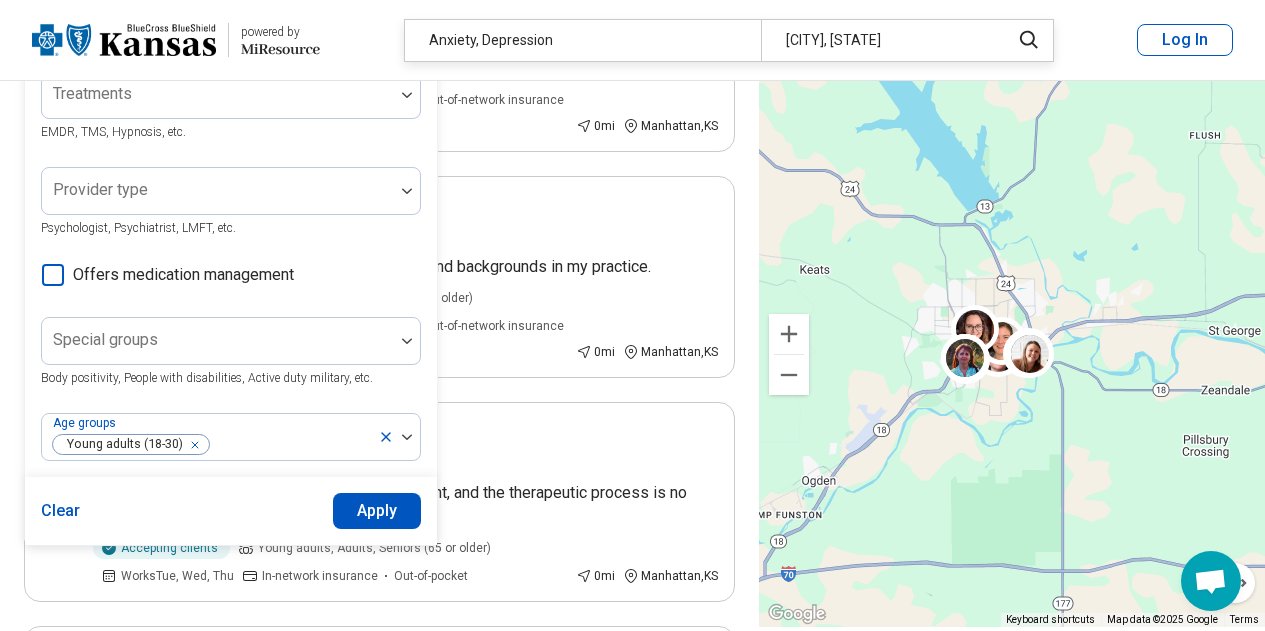 click on "**********" at bounding box center (379, 2350) 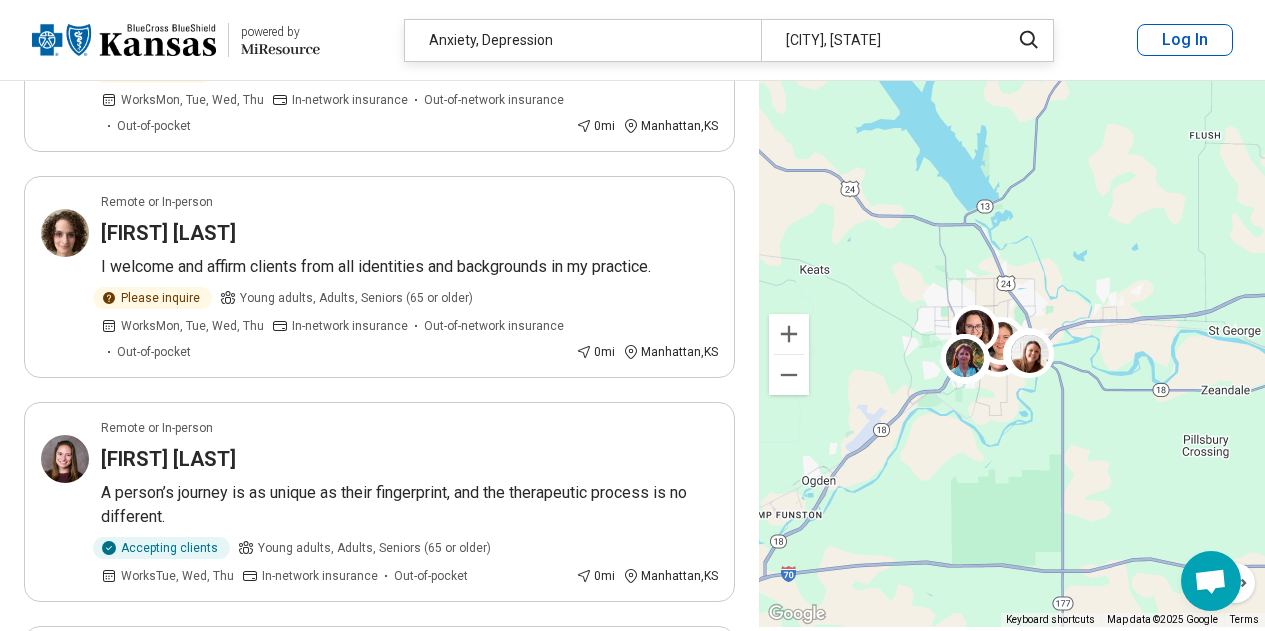 scroll, scrollTop: 0, scrollLeft: 0, axis: both 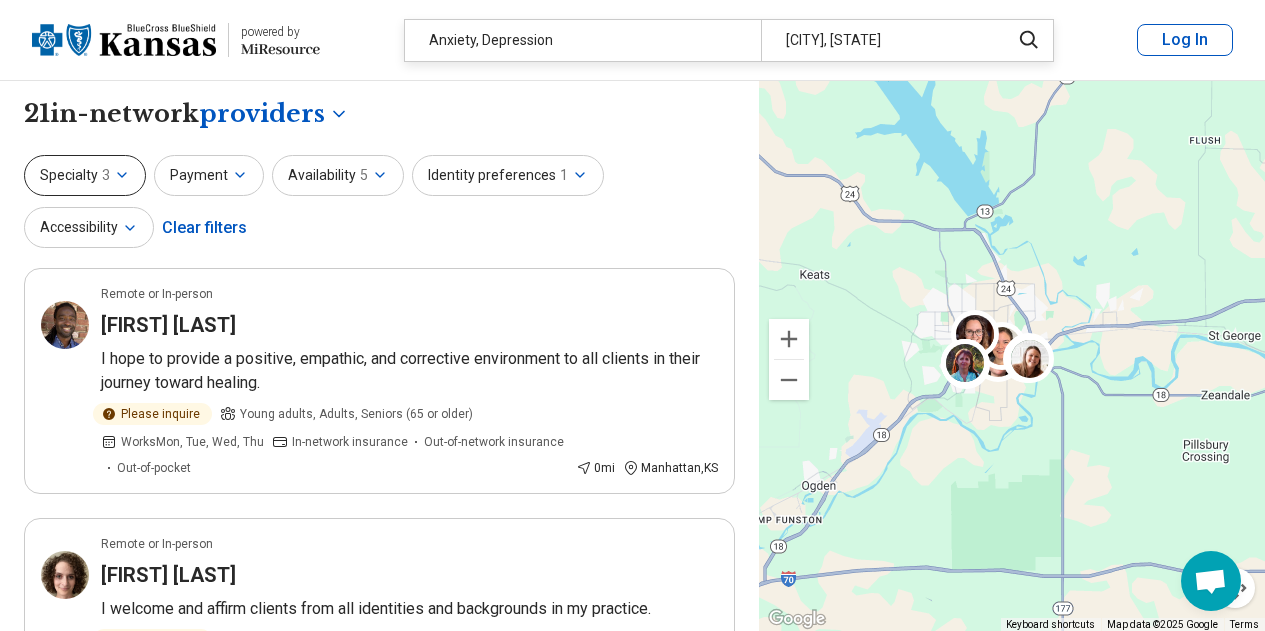 click on "Specialty 3" at bounding box center (85, 175) 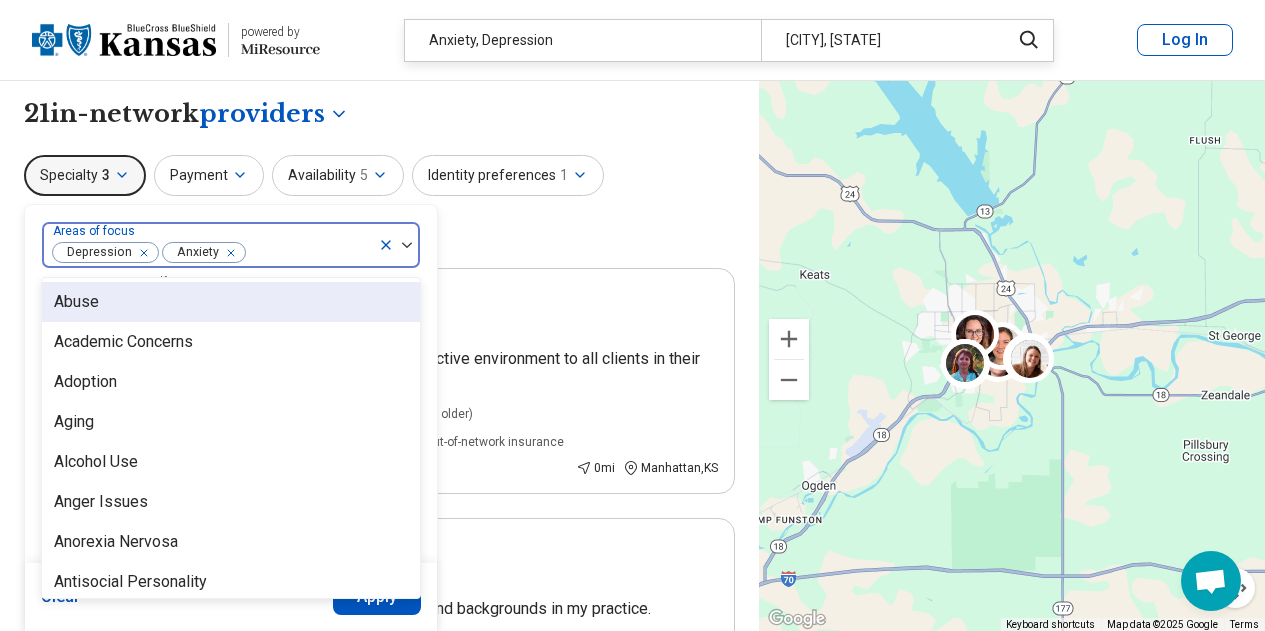 click at bounding box center (399, 245) 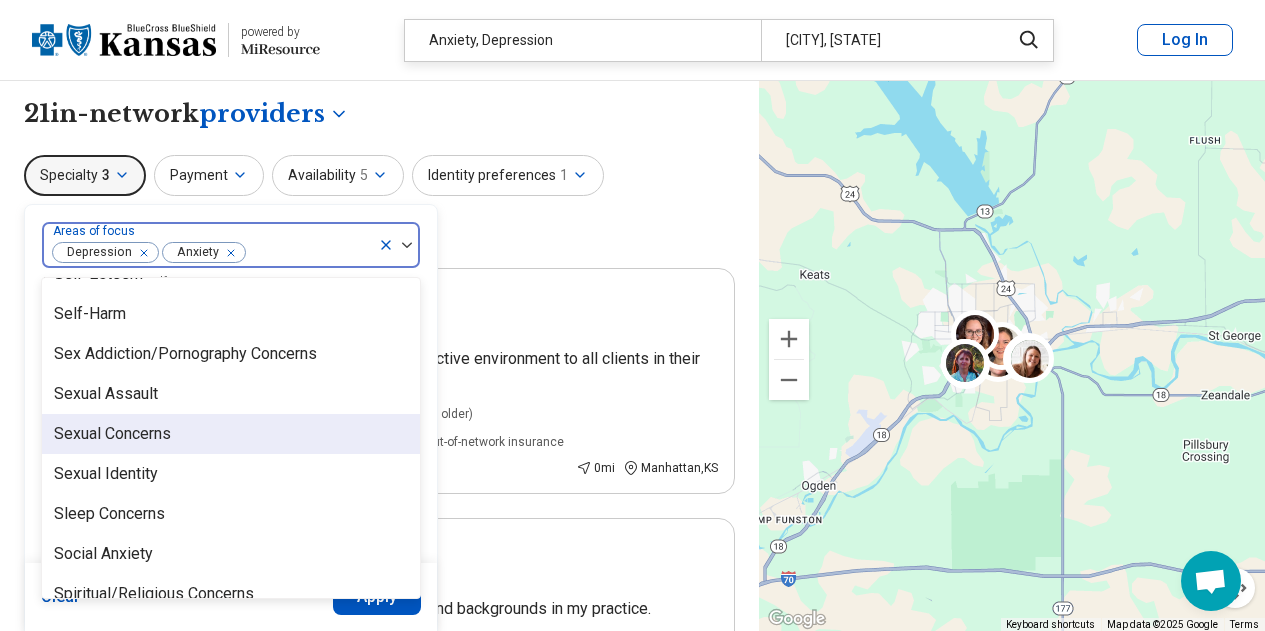 scroll, scrollTop: 3397, scrollLeft: 0, axis: vertical 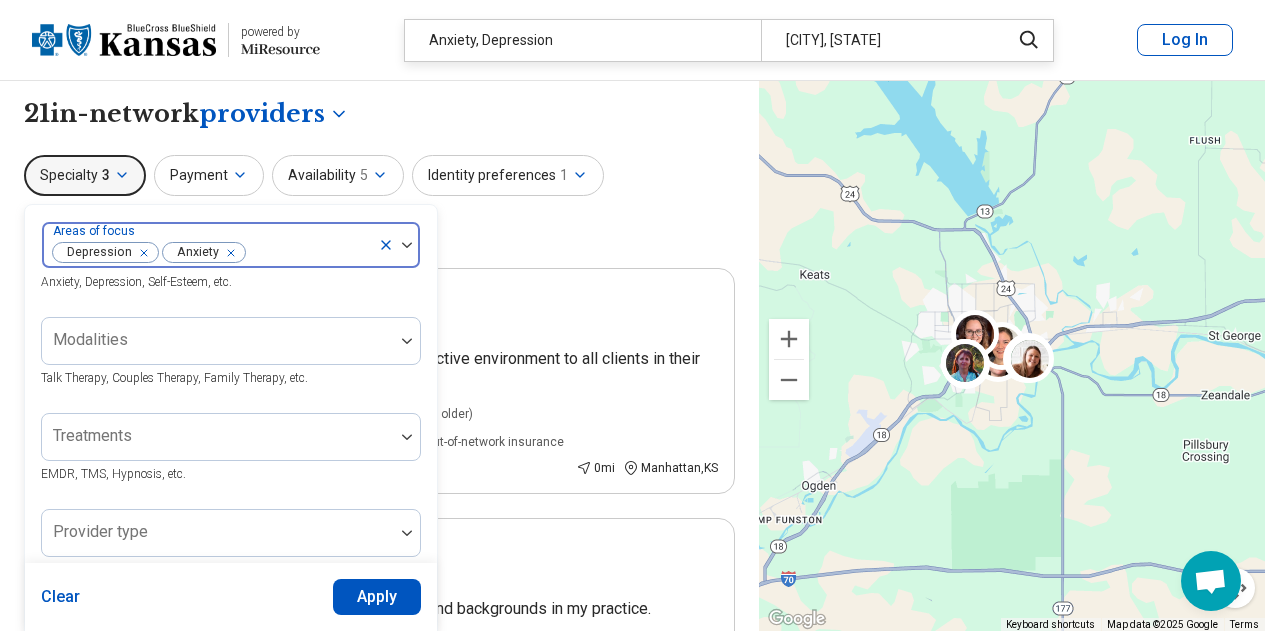 click 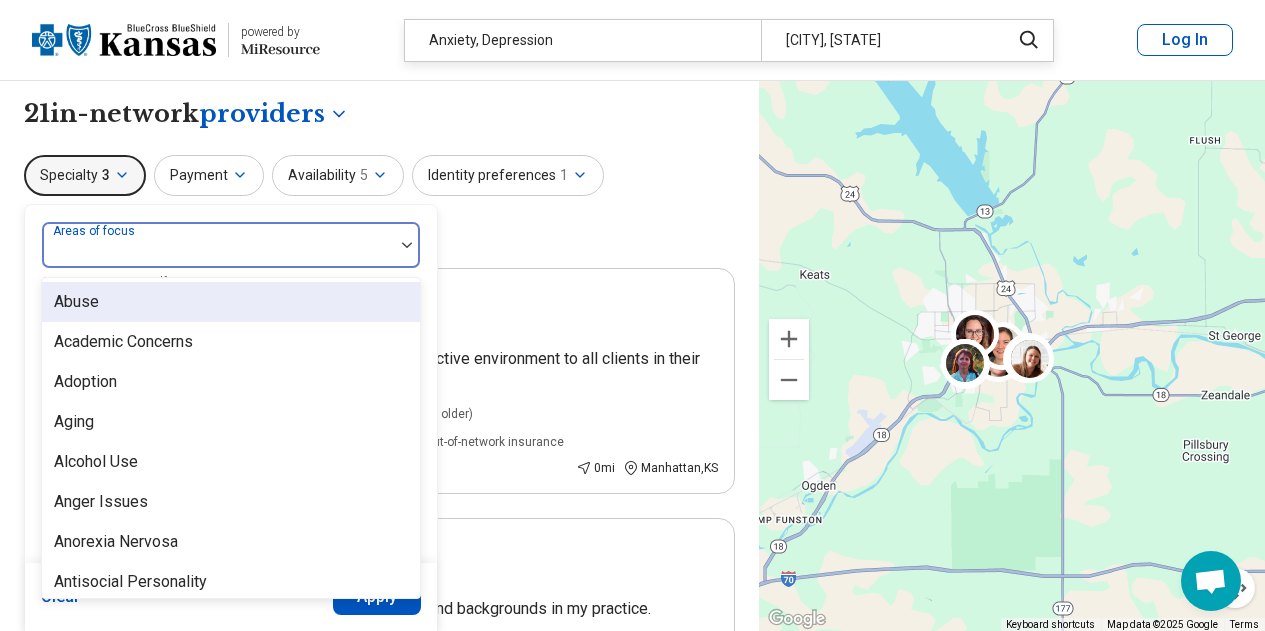 click at bounding box center [218, 245] 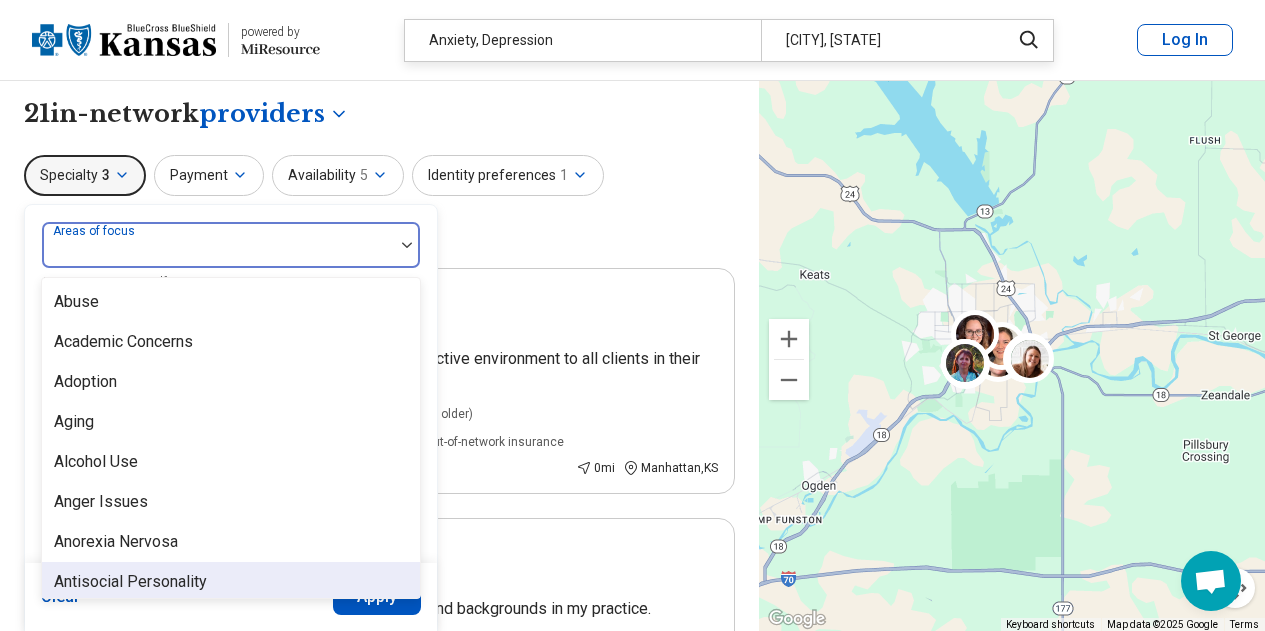 click on "Apply" at bounding box center (377, 597) 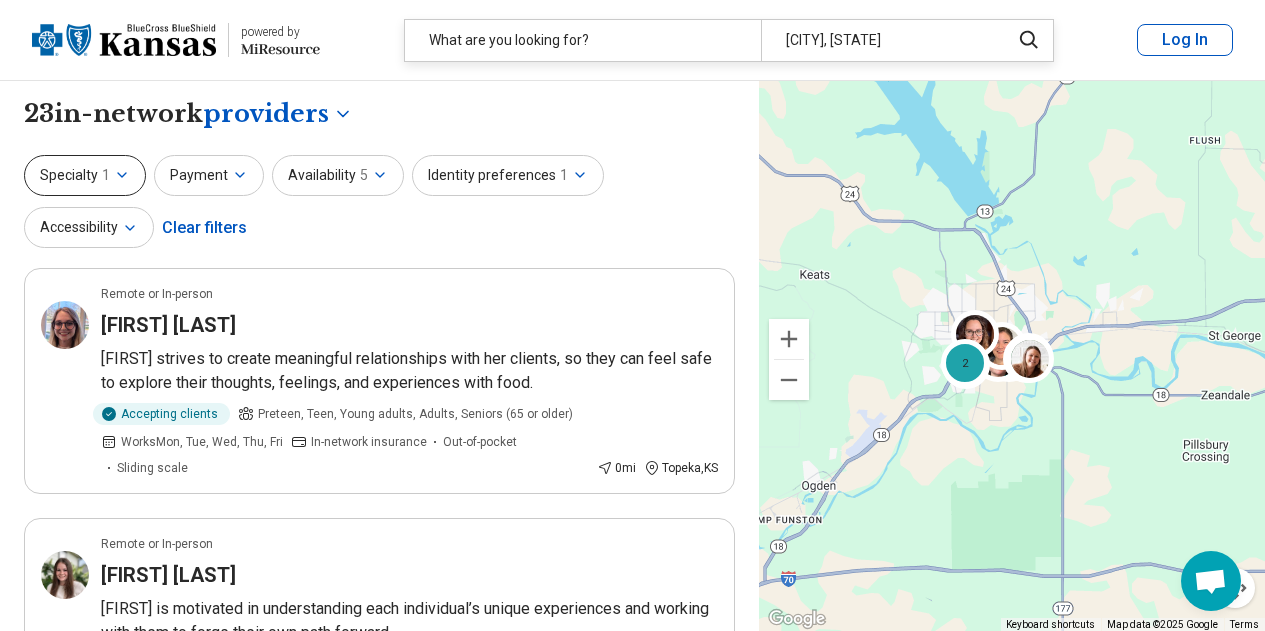 click on "1" at bounding box center (106, 175) 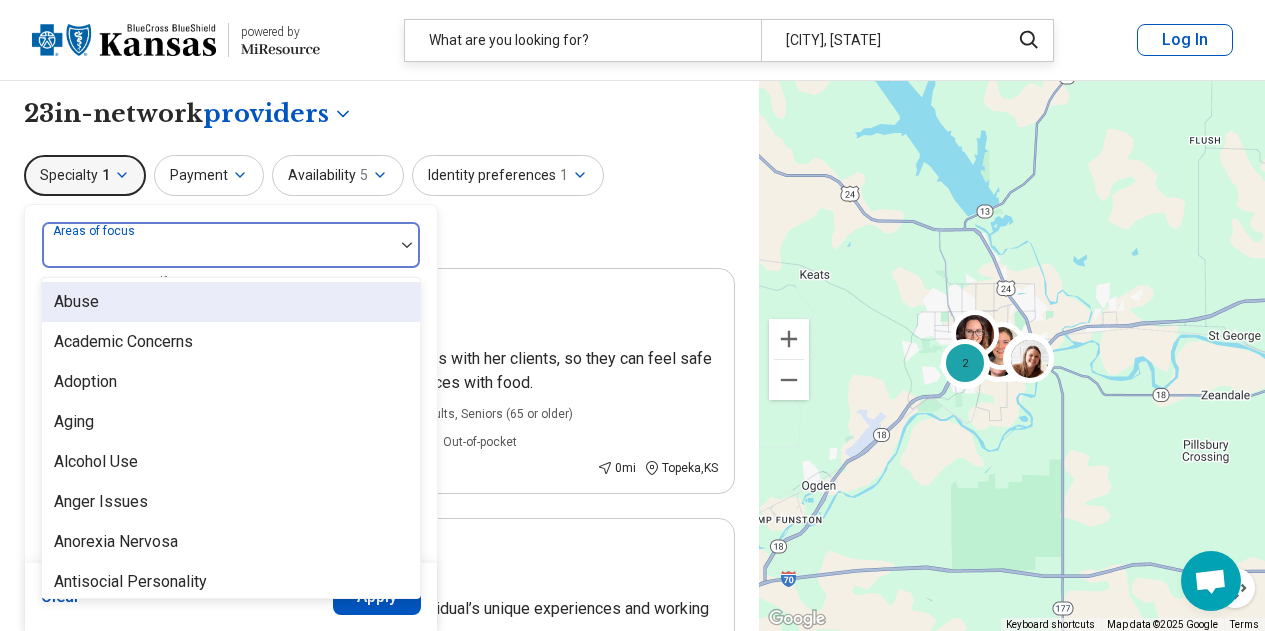 click on "Areas of focus" at bounding box center [231, 245] 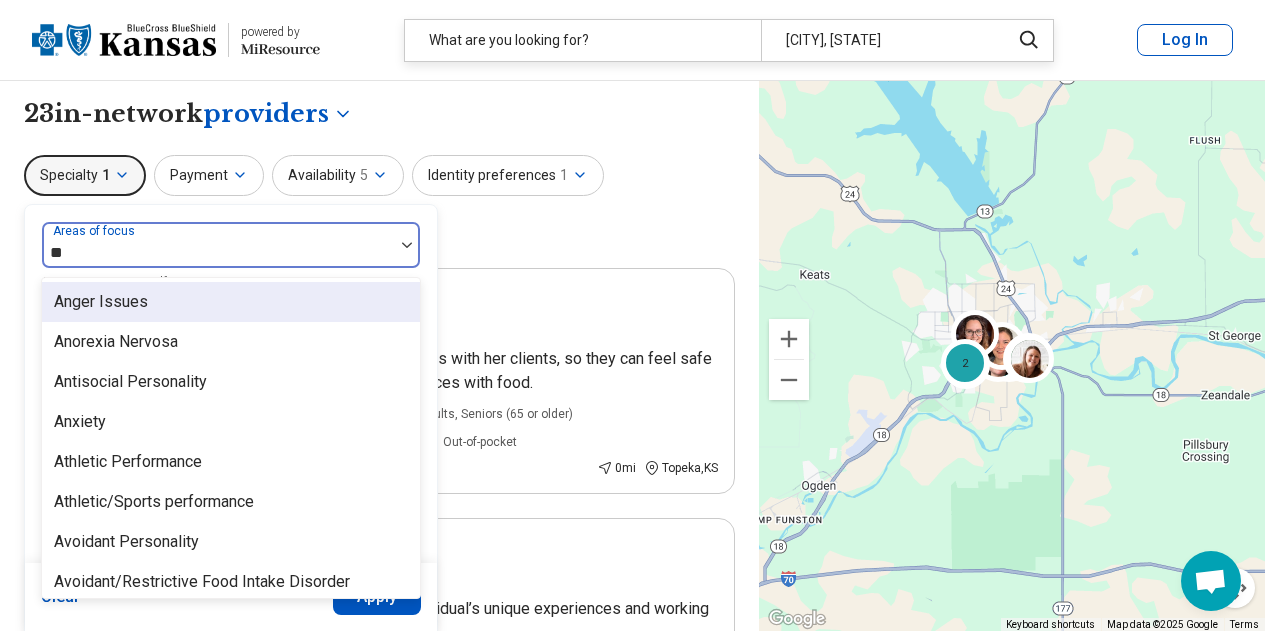 type on "***" 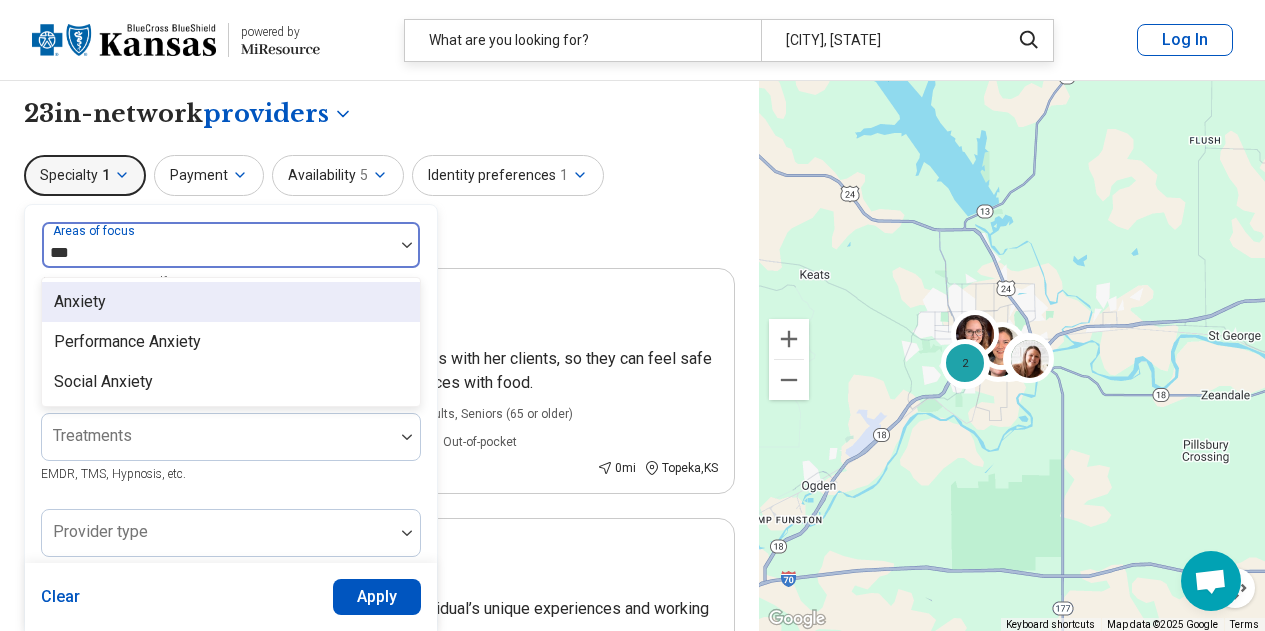 click on "Anxiety" at bounding box center [231, 302] 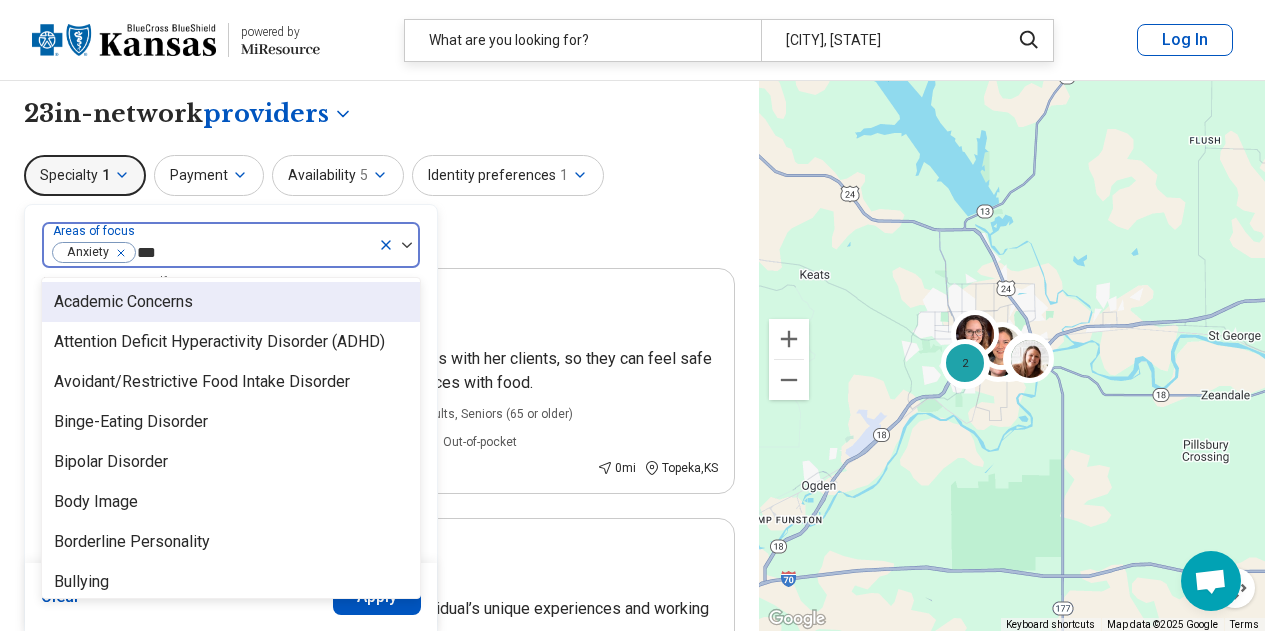 type on "****" 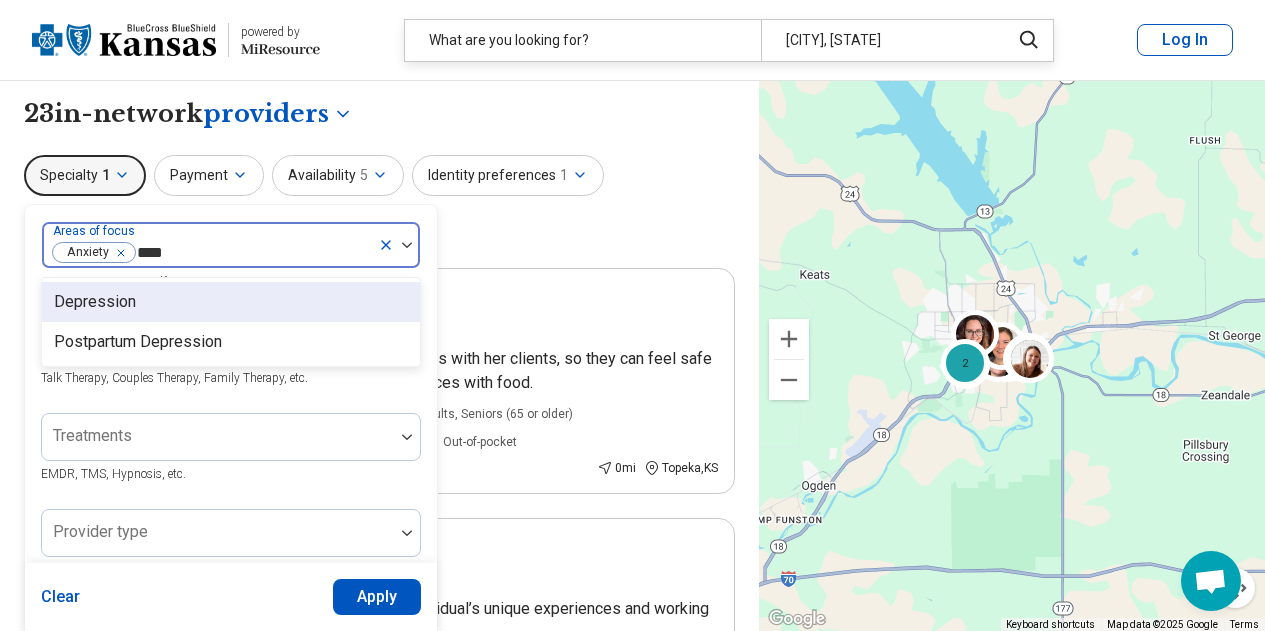 click on "Depression" at bounding box center (231, 302) 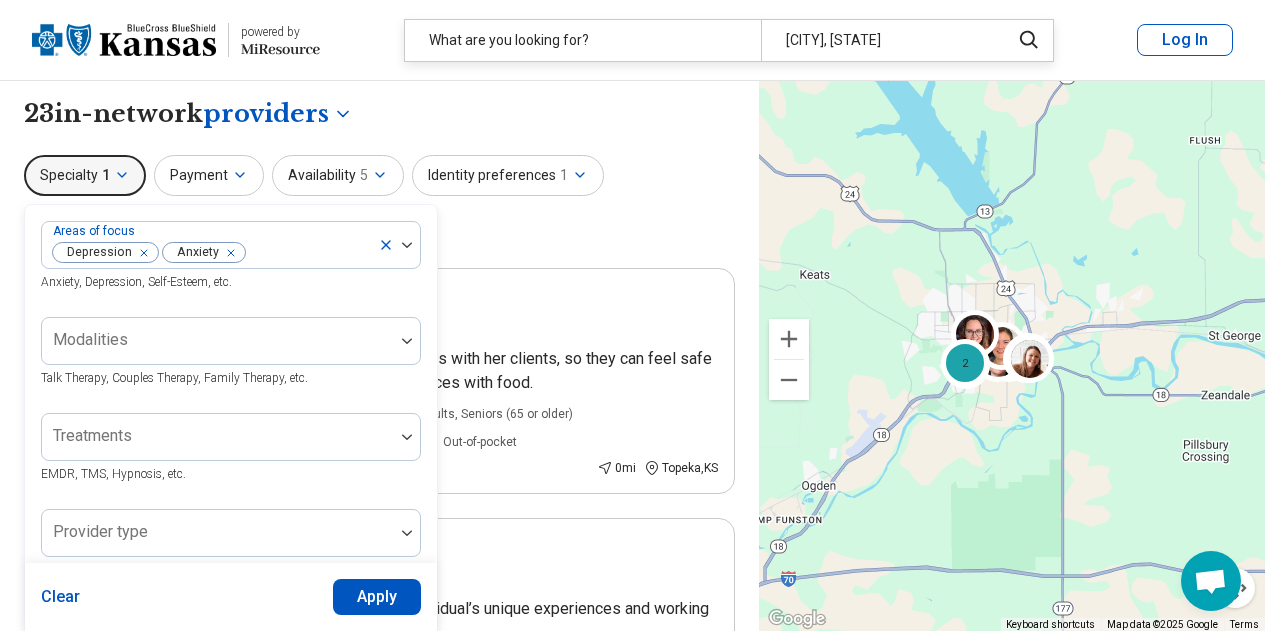 click on "Apply" at bounding box center [377, 597] 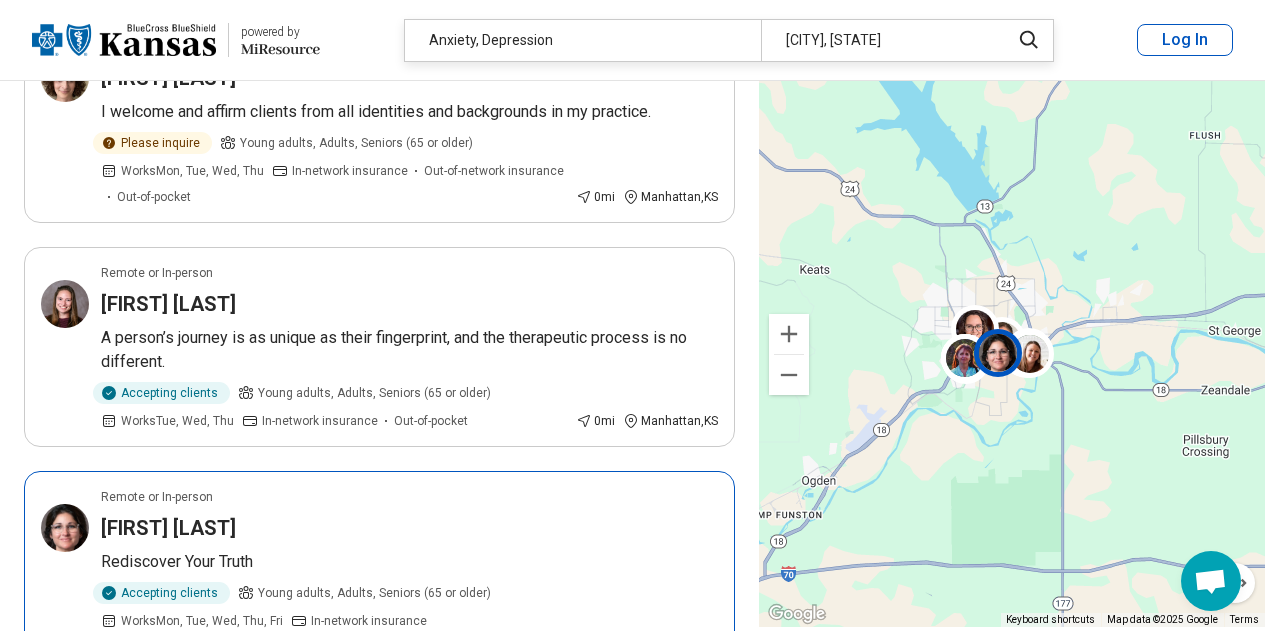 scroll, scrollTop: 473, scrollLeft: 0, axis: vertical 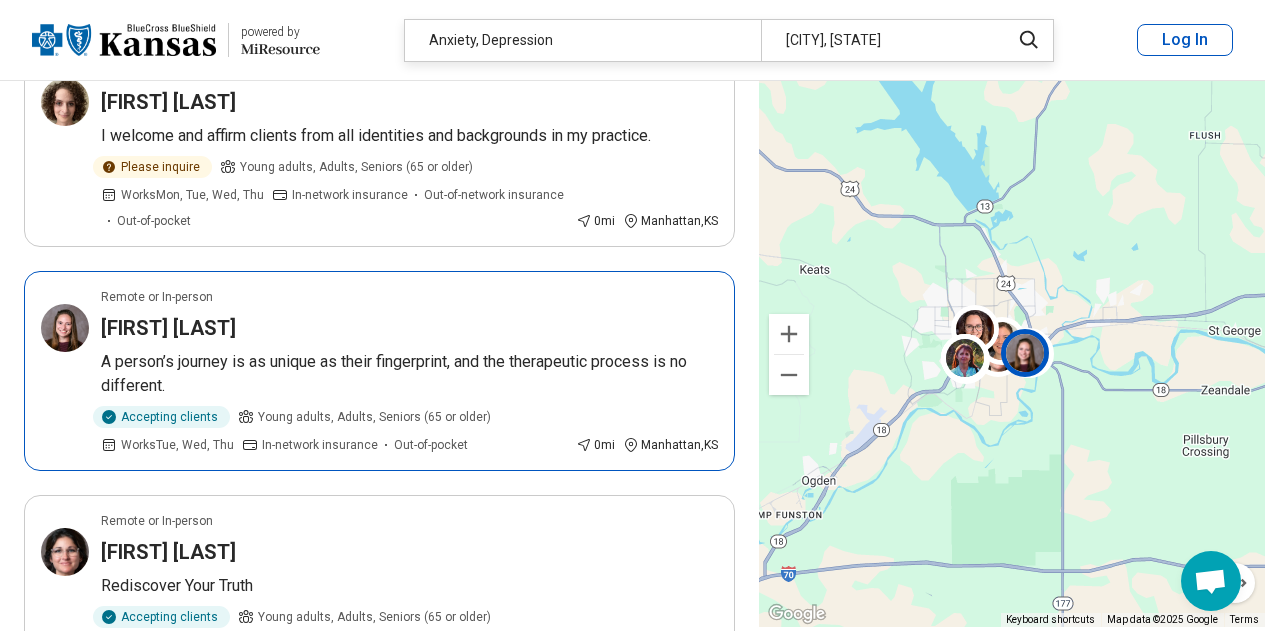 drag, startPoint x: 372, startPoint y: 265, endPoint x: 290, endPoint y: 307, distance: 92.13034 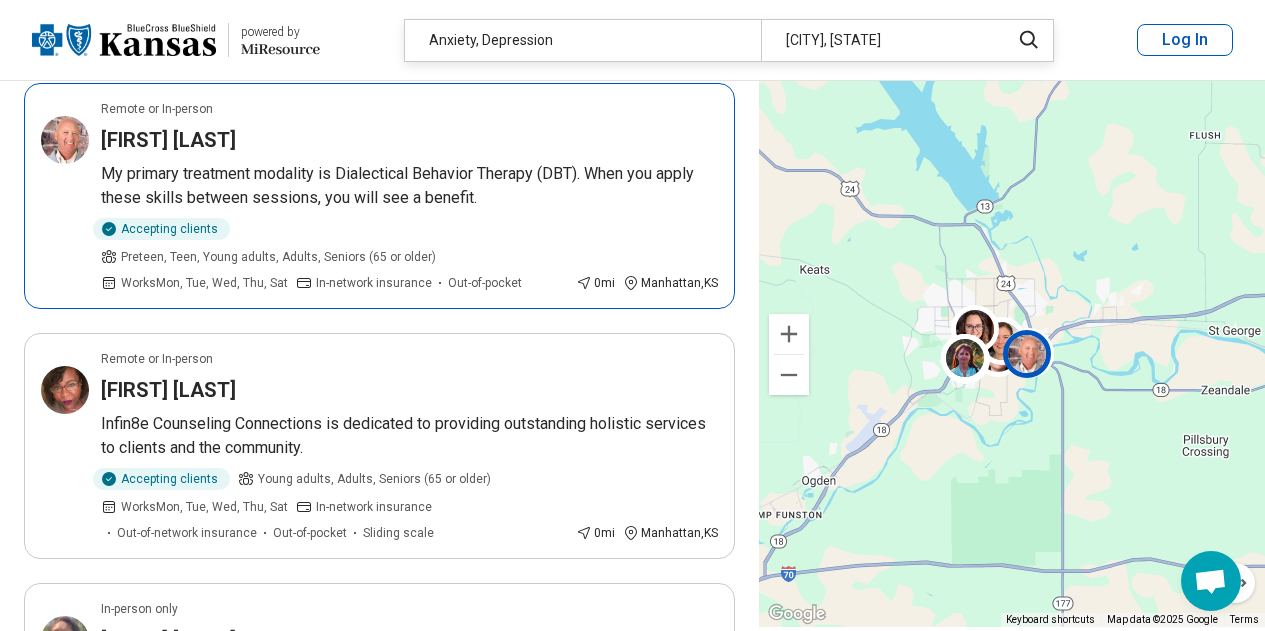 scroll, scrollTop: 1339, scrollLeft: 0, axis: vertical 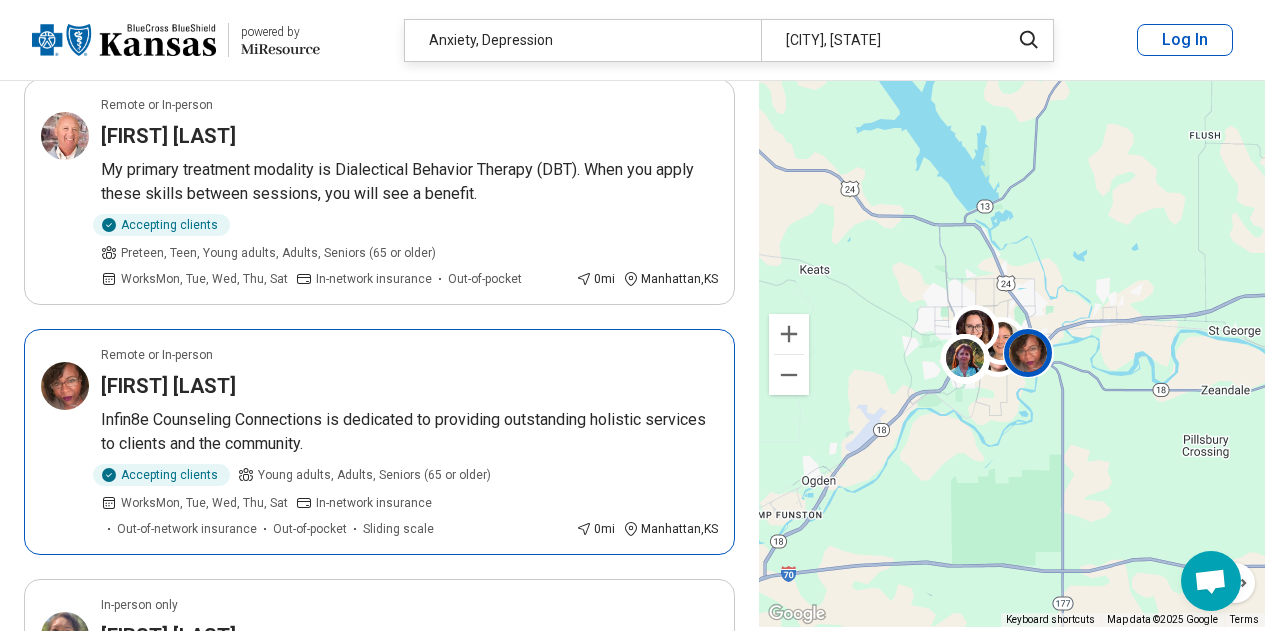 click on "Infin8e Counseling Connections is dedicated to providing outstanding holistic services to clients and the community." at bounding box center [409, 432] 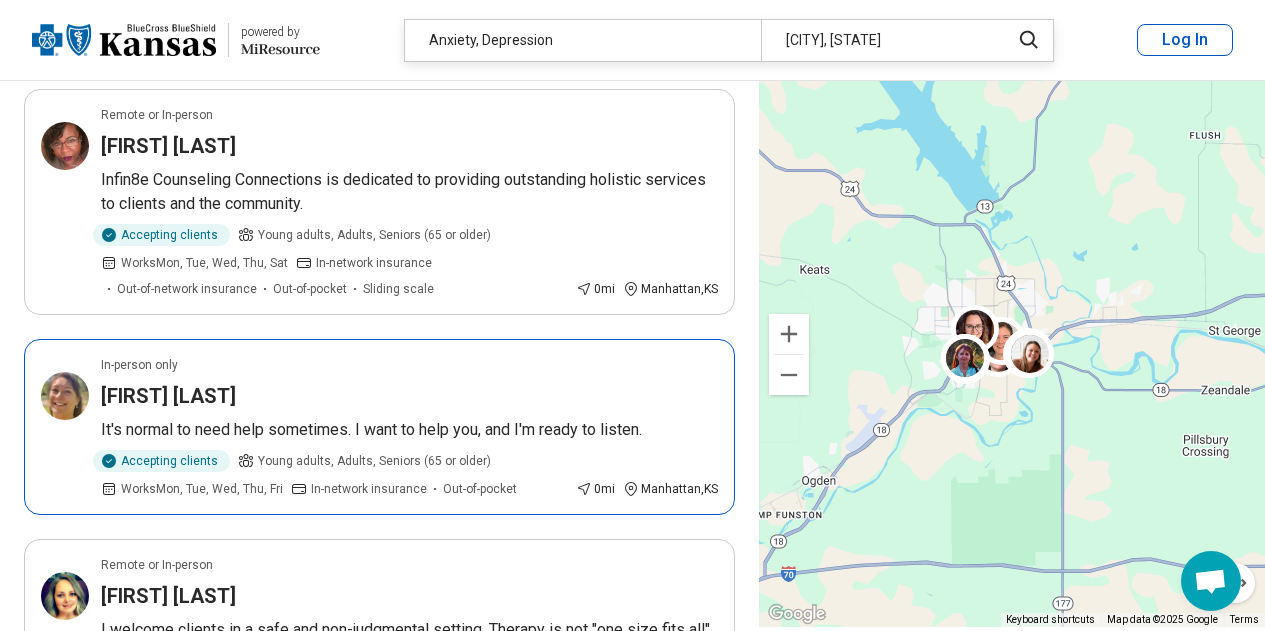 scroll, scrollTop: 1584, scrollLeft: 0, axis: vertical 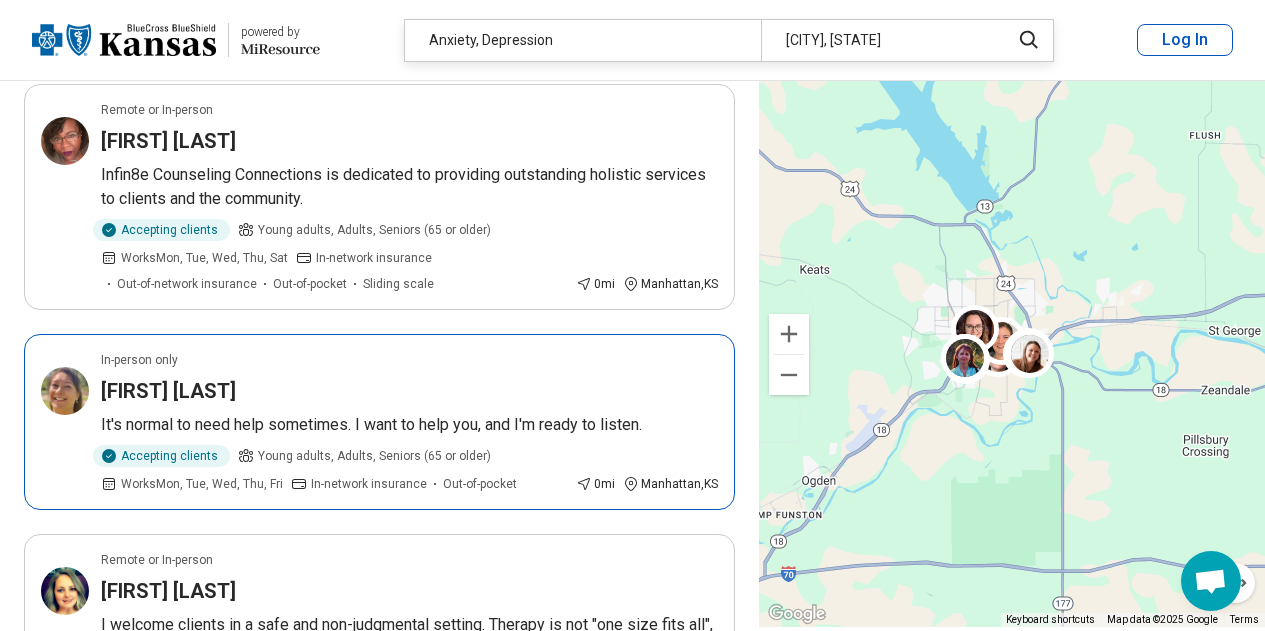 click on "In-person only Laura Hutter It's normal to need help sometimes. I want to help you, and I'm ready to listen. Accepting clients Young adults, Adults, Seniors (65 or older) Works  Mon, Tue, Wed, Thu, Fri In-network insurance Out-of-pocket 0  mi Manhattan ,  KS" at bounding box center [379, 422] 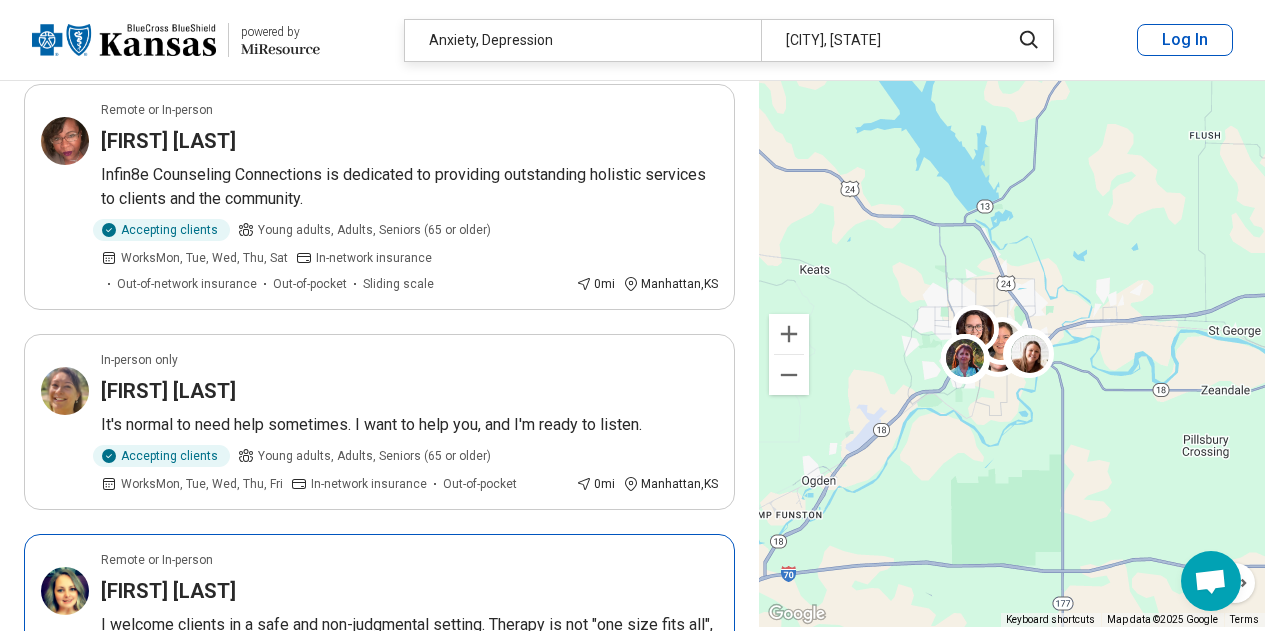 click on "I welcome clients in a safe and non-judgmental setting. Therapy is not "one size fits all", so clients have a large voice in their treatment with me." at bounding box center [409, 637] 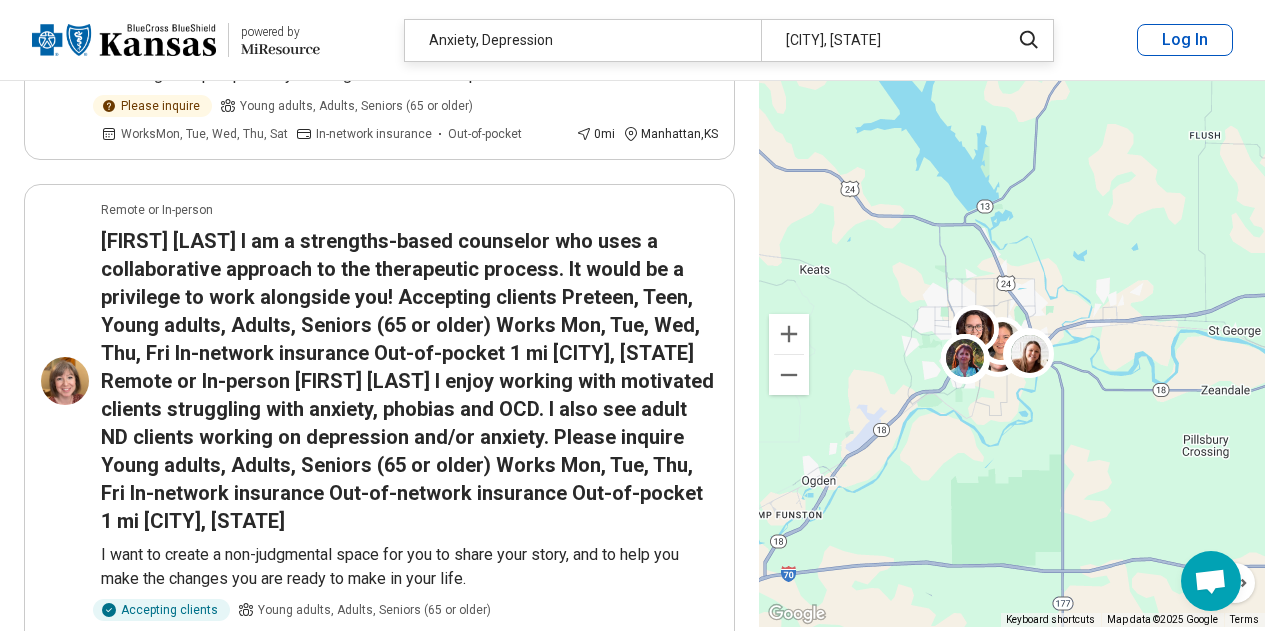 scroll, scrollTop: 2359, scrollLeft: 0, axis: vertical 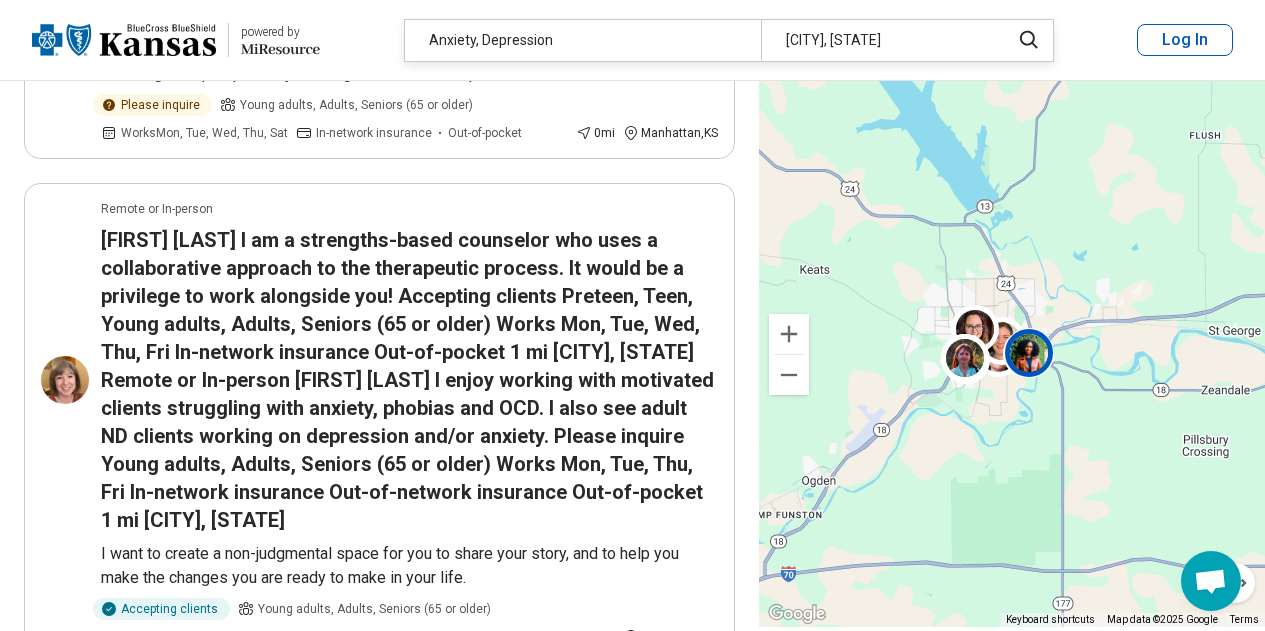 click on "Mental health is not a destination, but a process. It’s about how you drive, not where you’re going.” – Noam Shpancer, PHD" at bounding box center (409, 790) 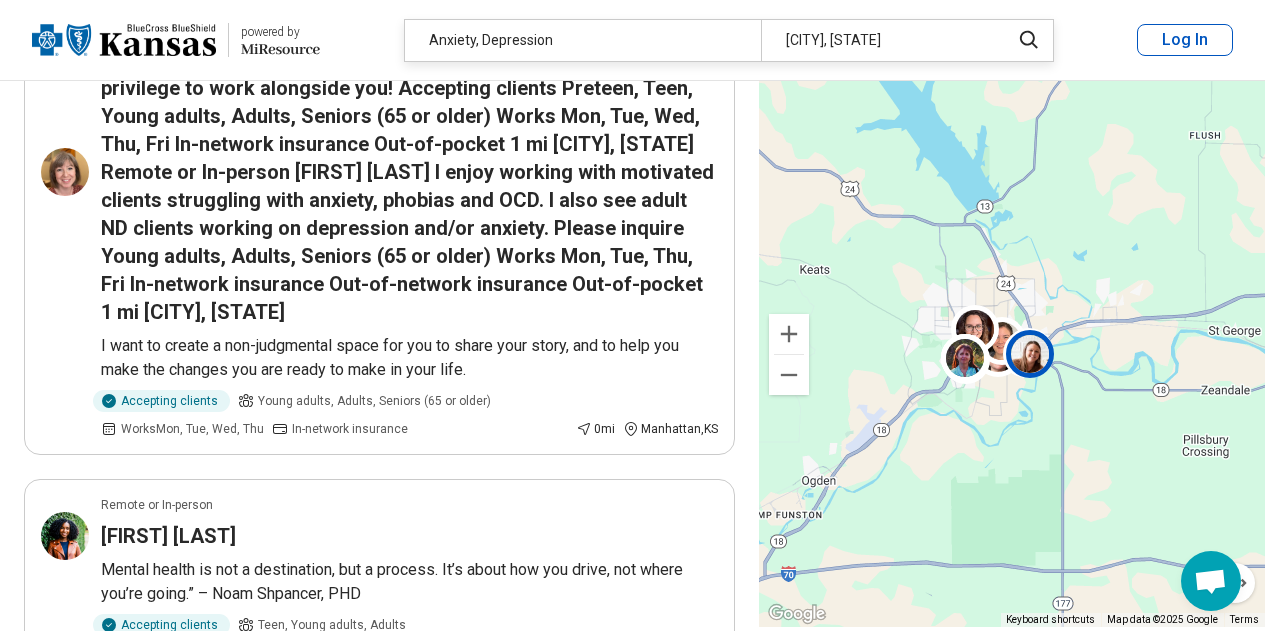 scroll, scrollTop: 2602, scrollLeft: 0, axis: vertical 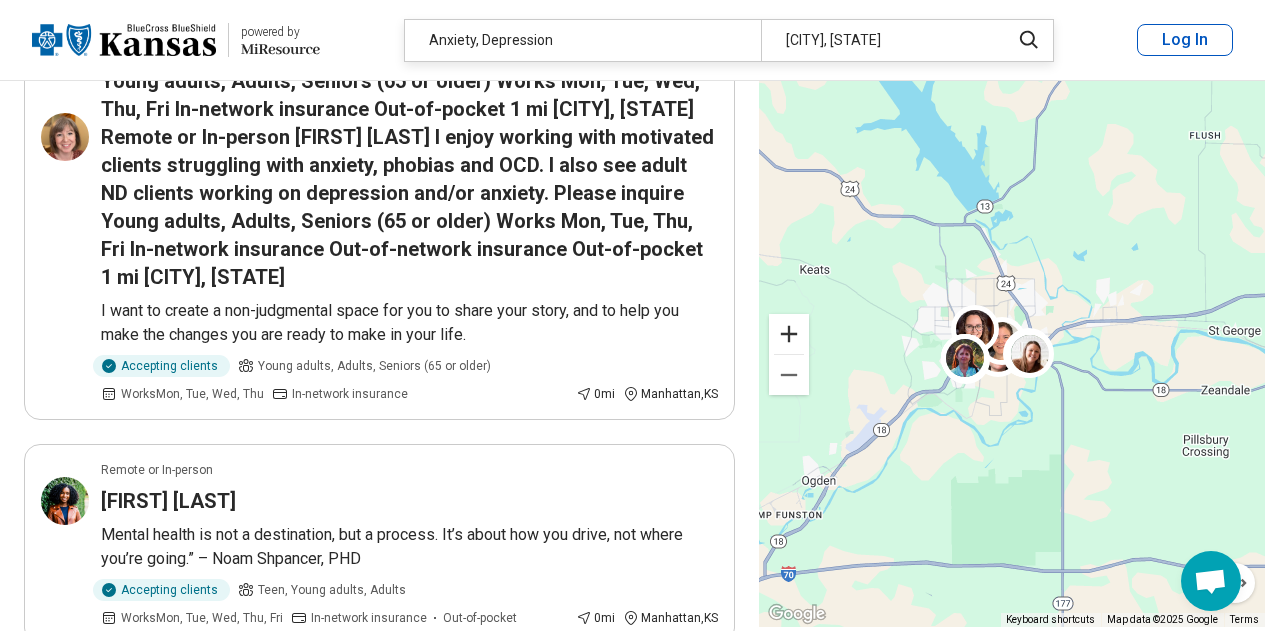click at bounding box center [789, 334] 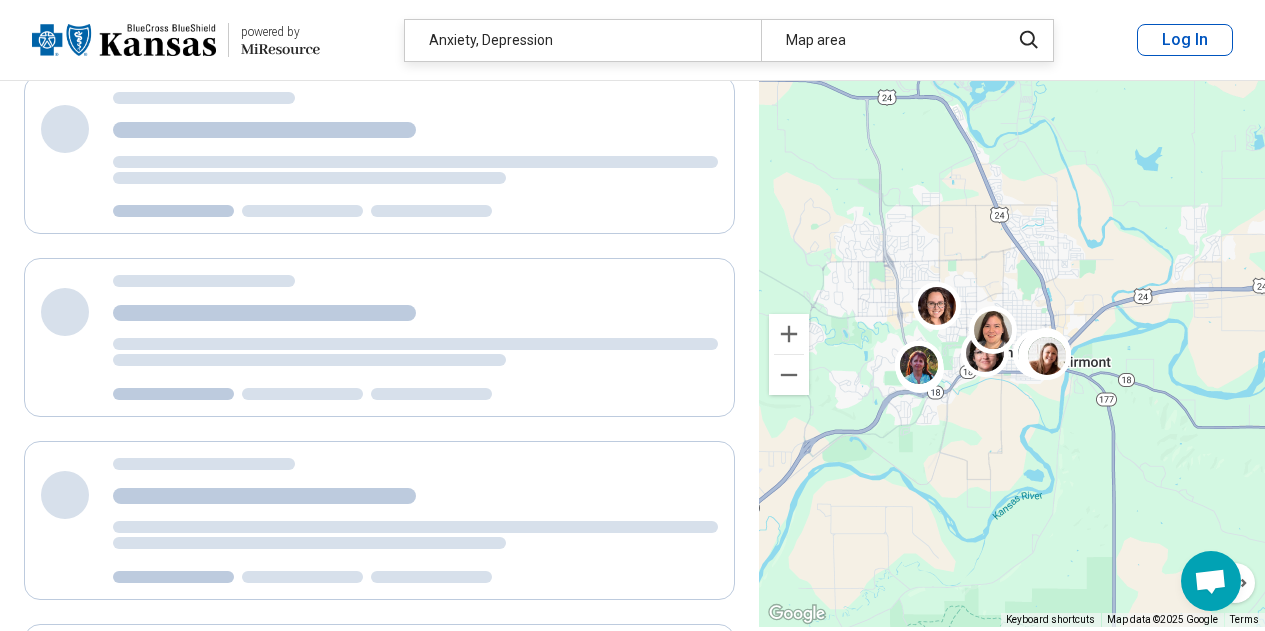 click on "**********" at bounding box center (632, 536) 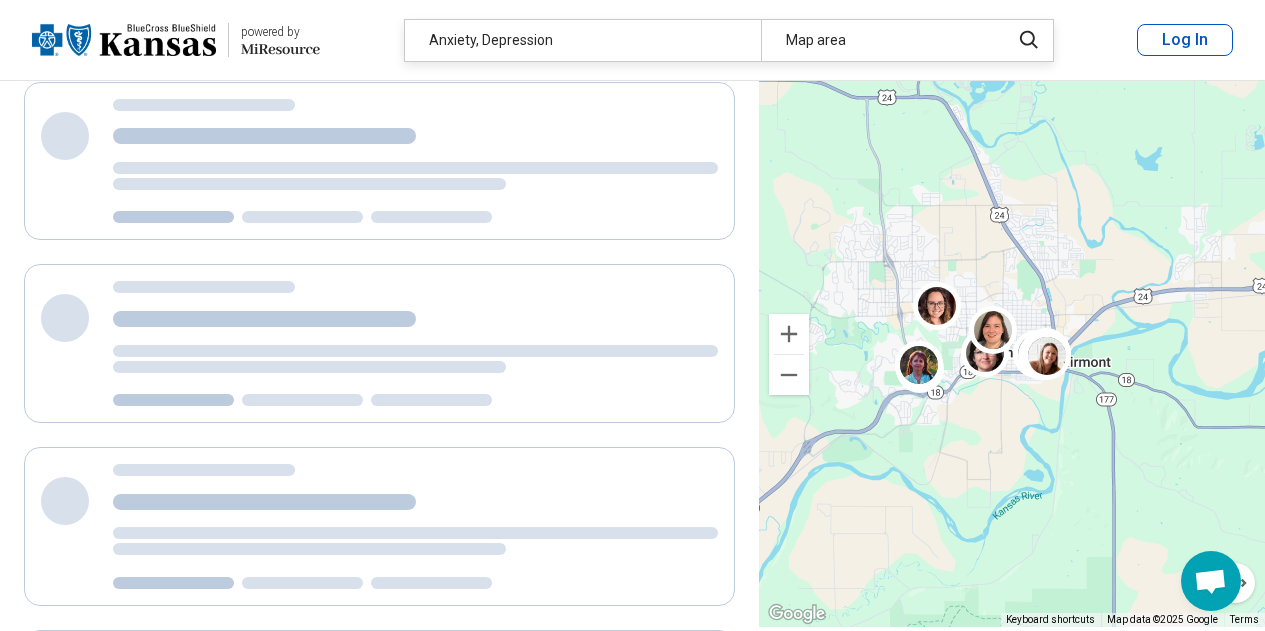scroll, scrollTop: 0, scrollLeft: 0, axis: both 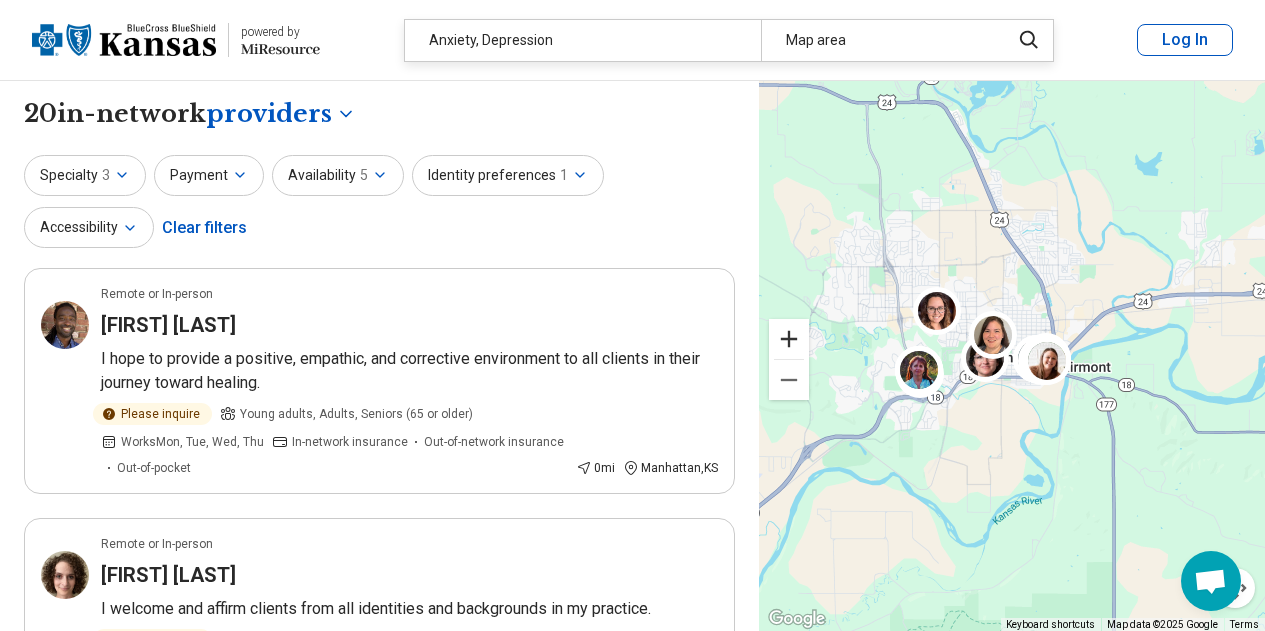 click at bounding box center (789, 339) 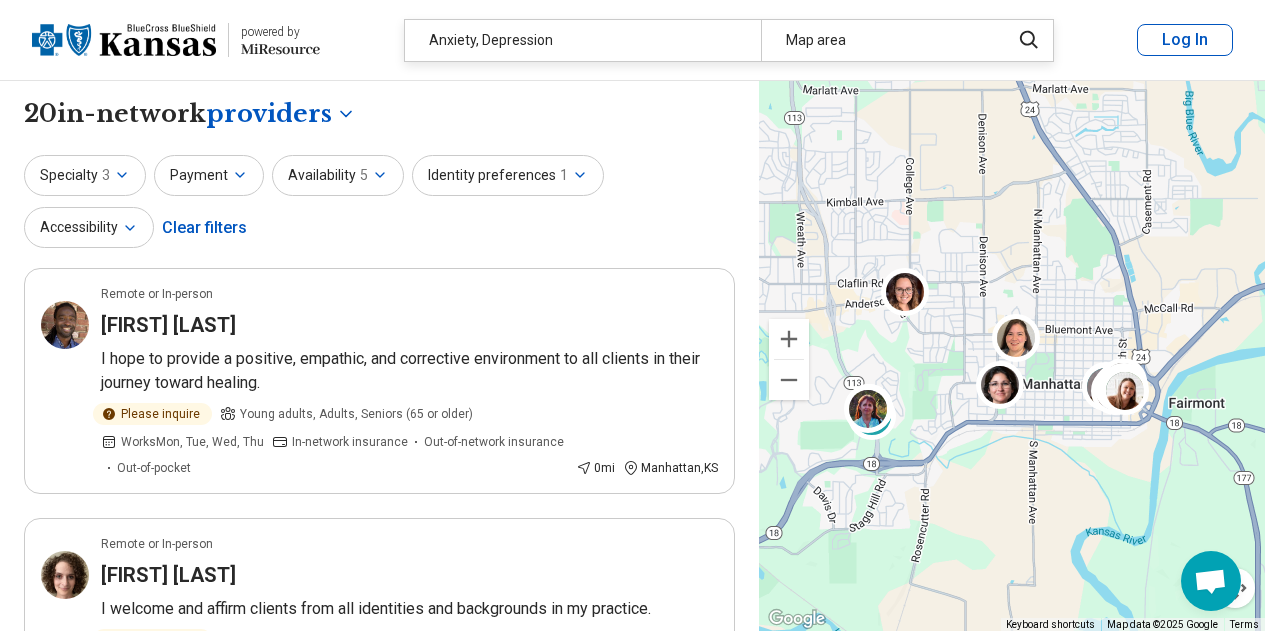 drag, startPoint x: 888, startPoint y: 354, endPoint x: 931, endPoint y: 382, distance: 51.312767 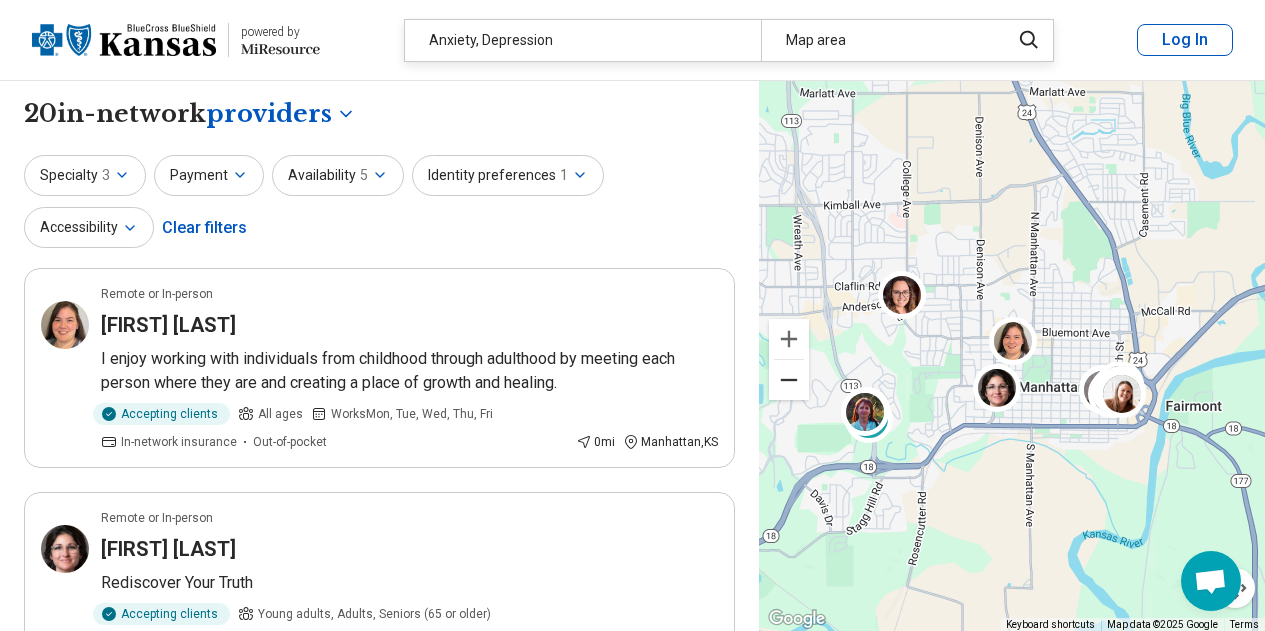 click at bounding box center [789, 380] 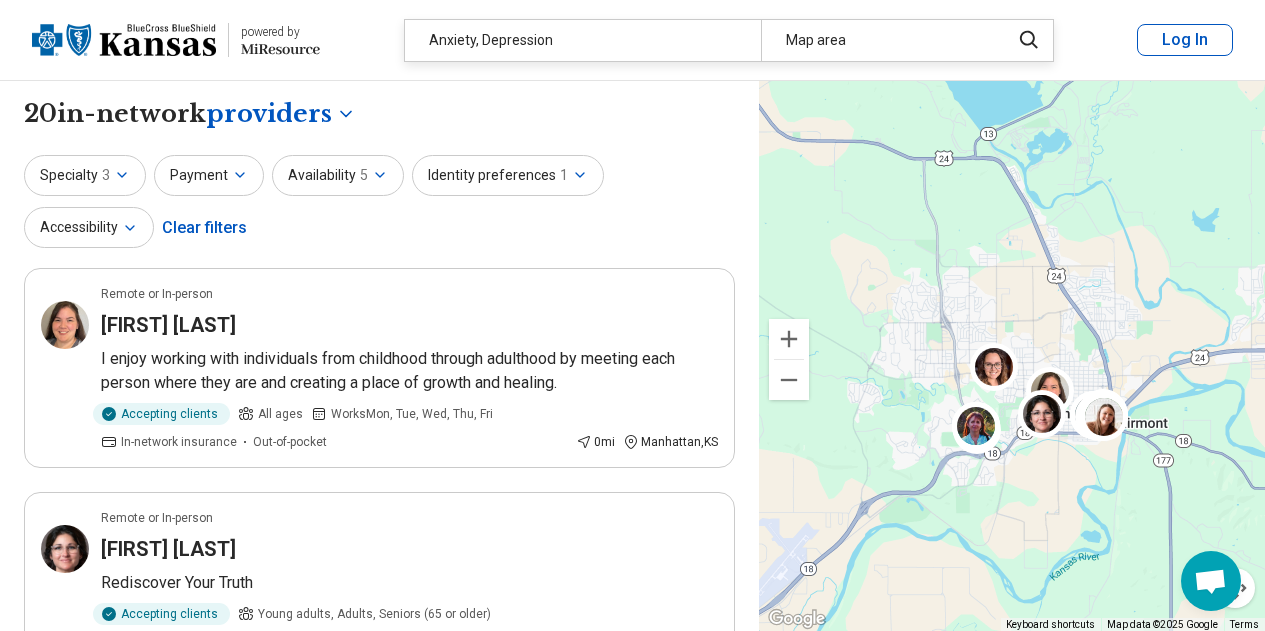 drag, startPoint x: 906, startPoint y: 277, endPoint x: 945, endPoint y: 321, distance: 58.796257 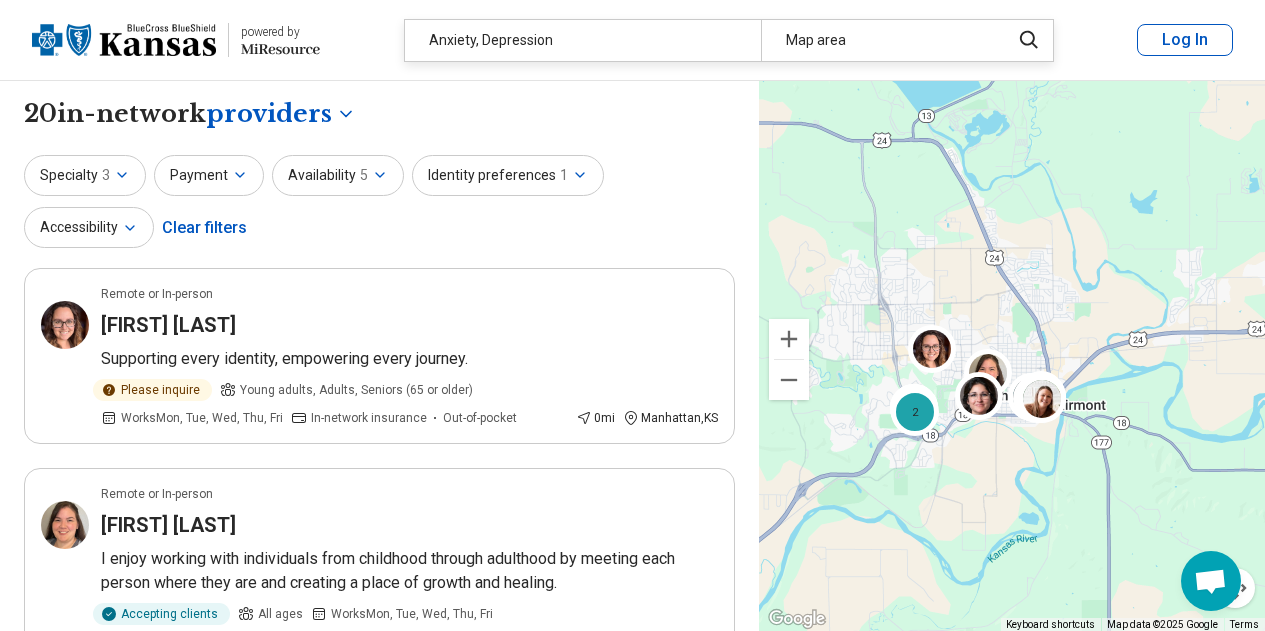 drag, startPoint x: 945, startPoint y: 321, endPoint x: 880, endPoint y: 302, distance: 67.72001 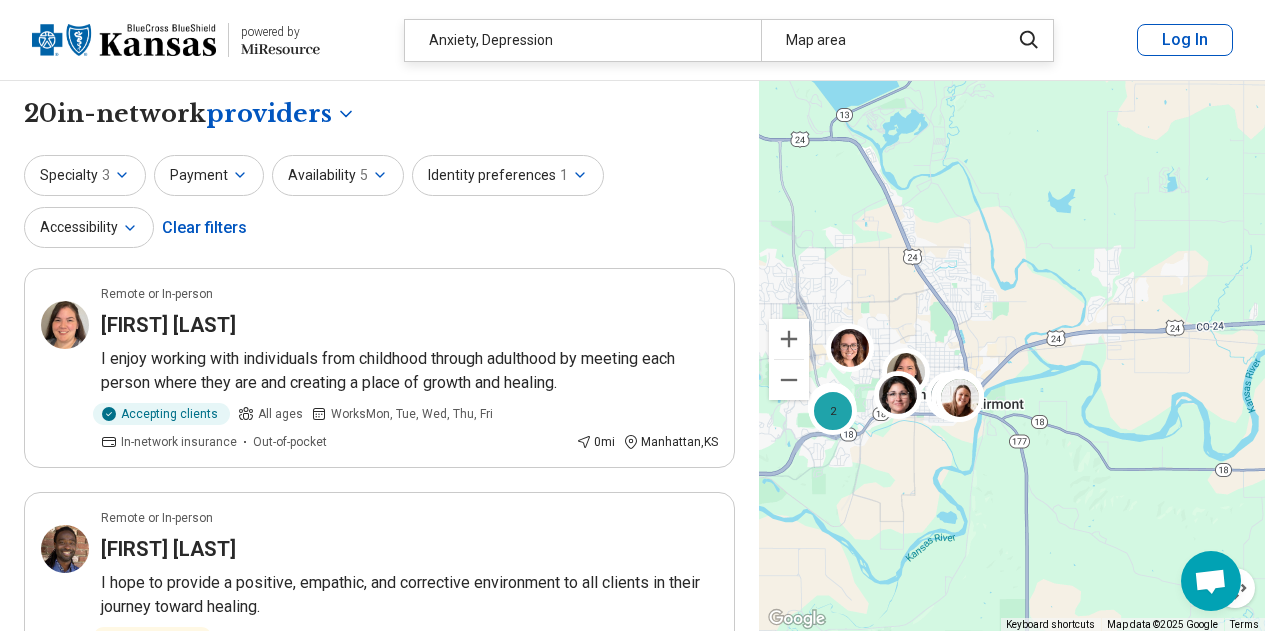 drag, startPoint x: 1130, startPoint y: 319, endPoint x: 1016, endPoint y: 319, distance: 114 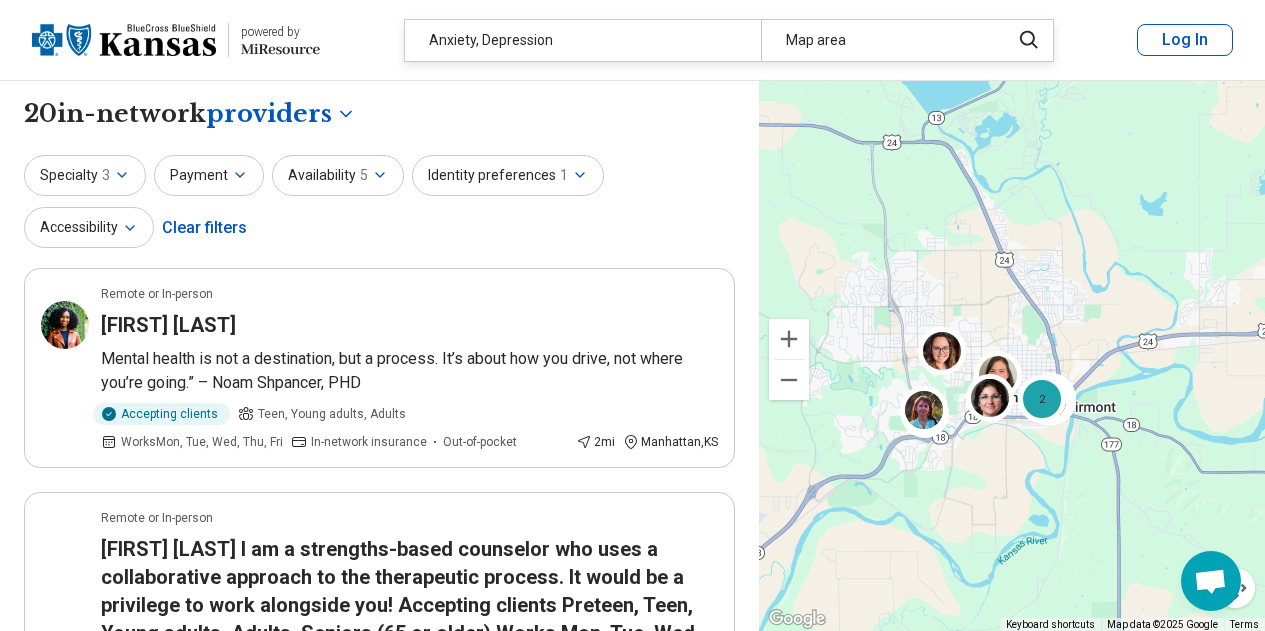 drag, startPoint x: 1016, startPoint y: 319, endPoint x: 1171, endPoint y: 321, distance: 155.01291 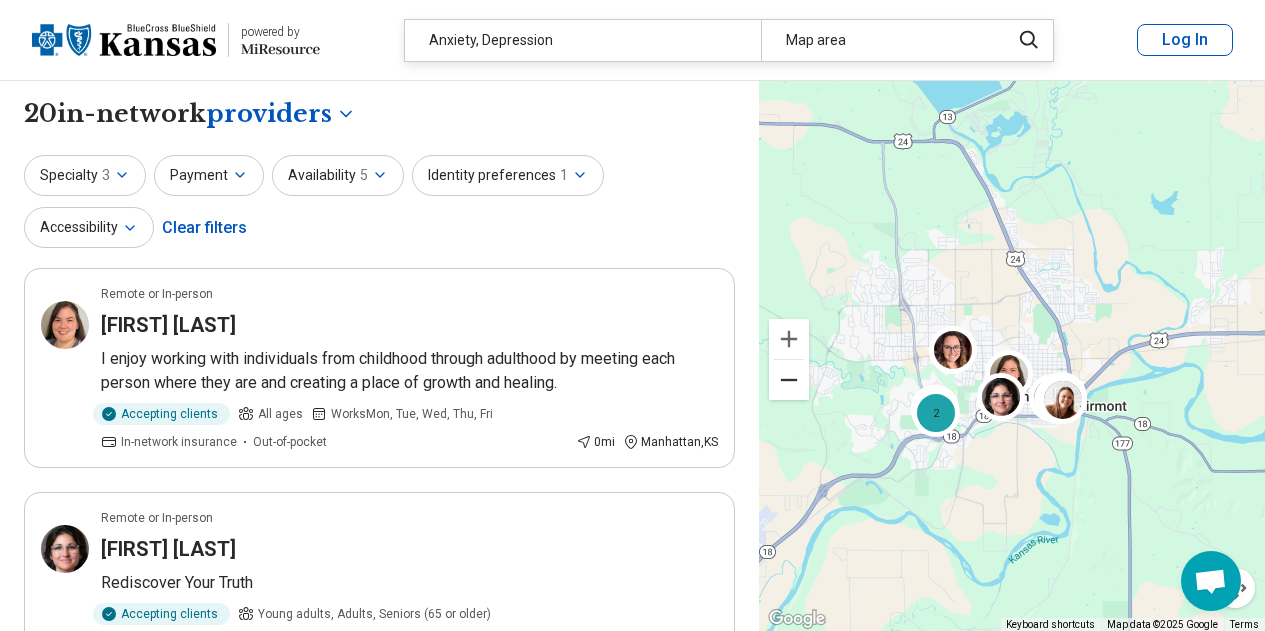 click at bounding box center (789, 380) 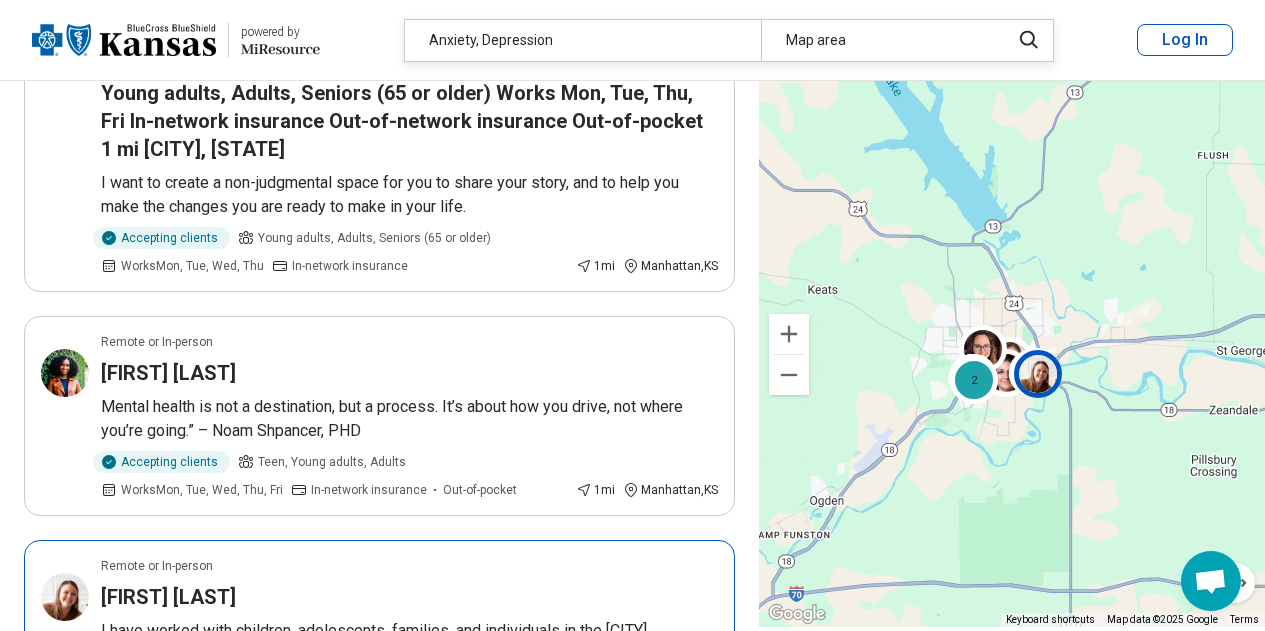 scroll, scrollTop: 2931, scrollLeft: 0, axis: vertical 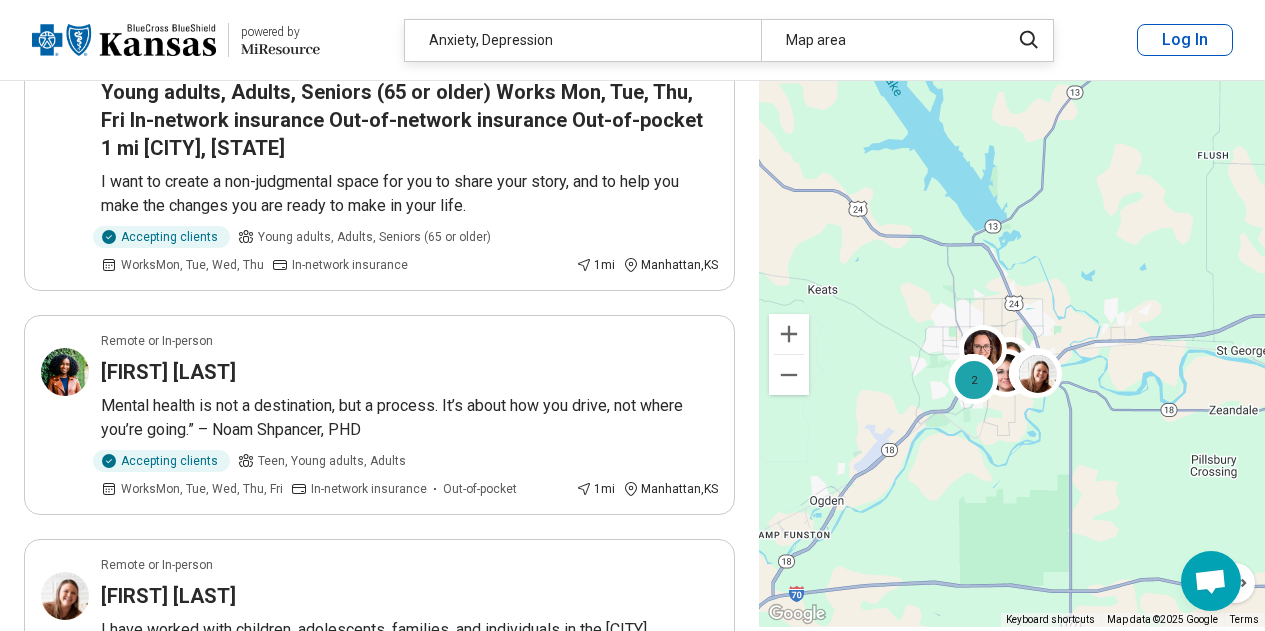 drag, startPoint x: 666, startPoint y: 395, endPoint x: 419, endPoint y: 304, distance: 263.22995 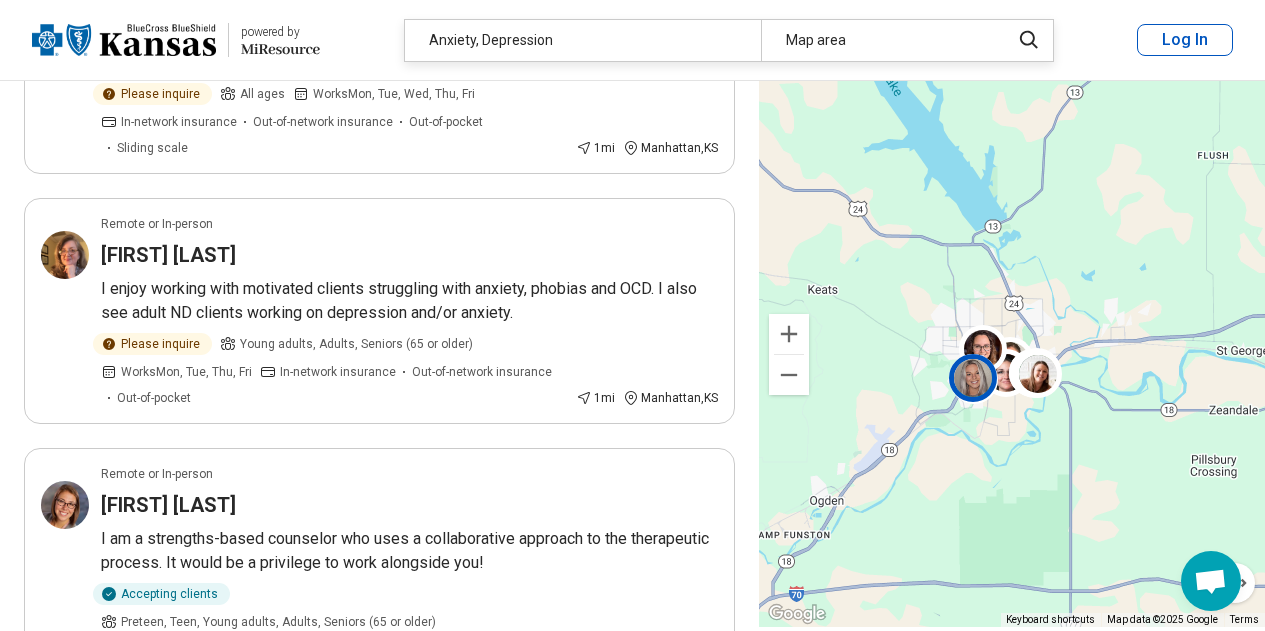 scroll, scrollTop: 3526, scrollLeft: 0, axis: vertical 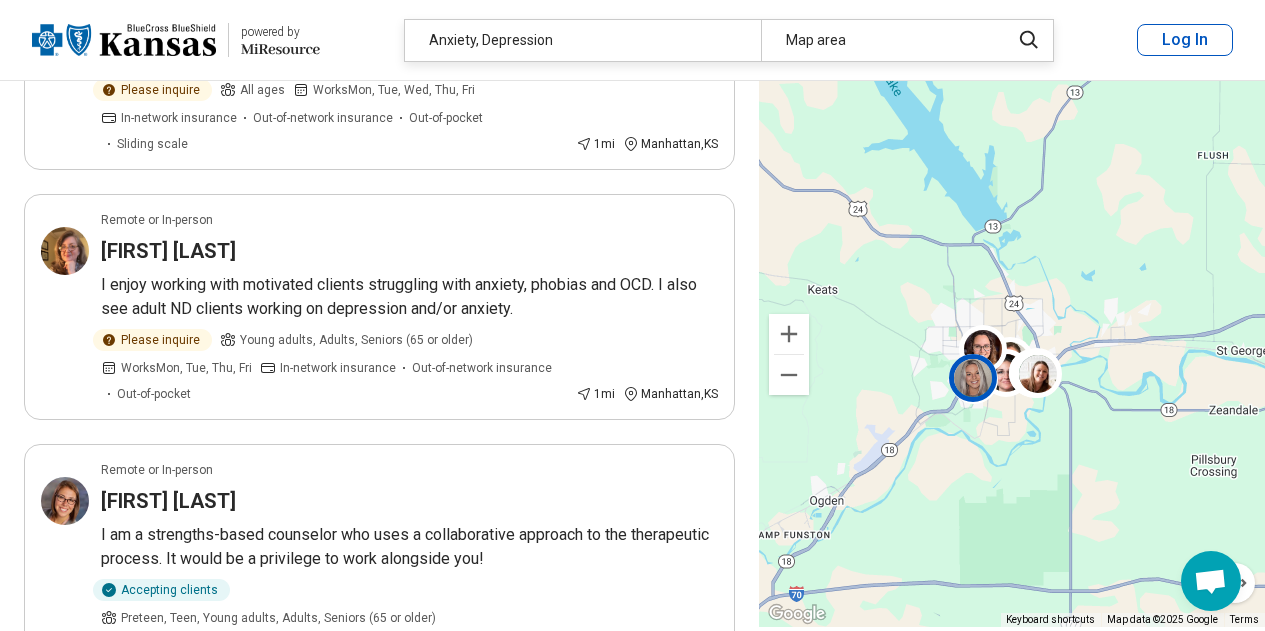 drag, startPoint x: 351, startPoint y: 179, endPoint x: 293, endPoint y: 178, distance: 58.00862 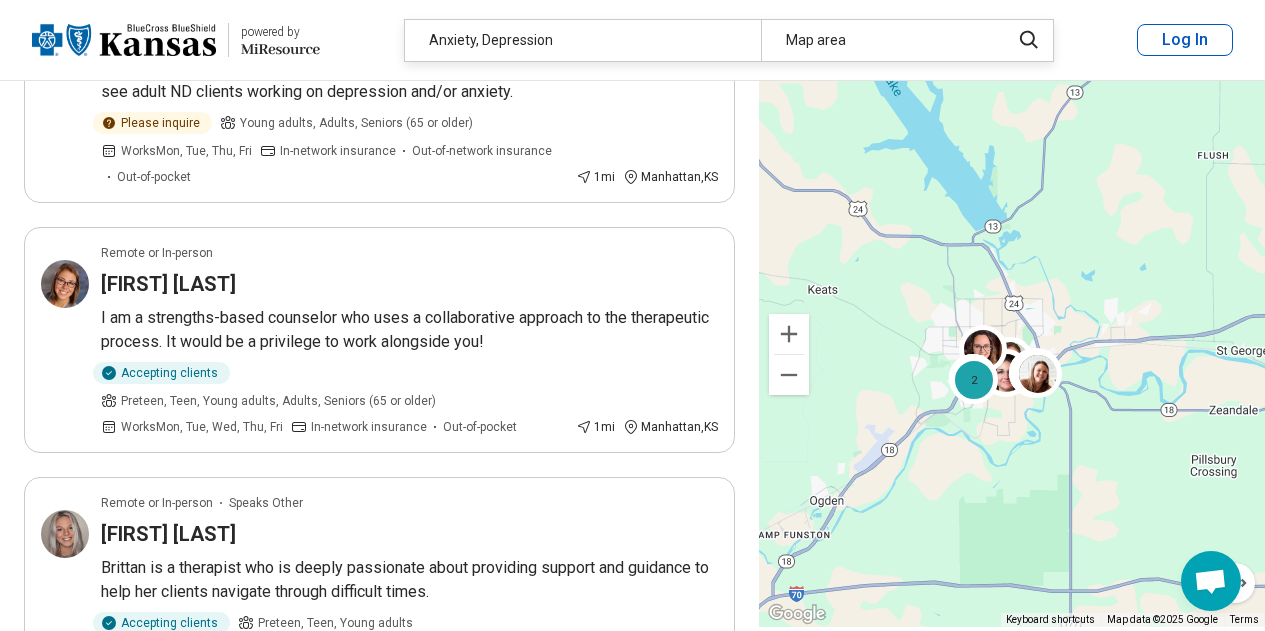 scroll, scrollTop: 3987, scrollLeft: 0, axis: vertical 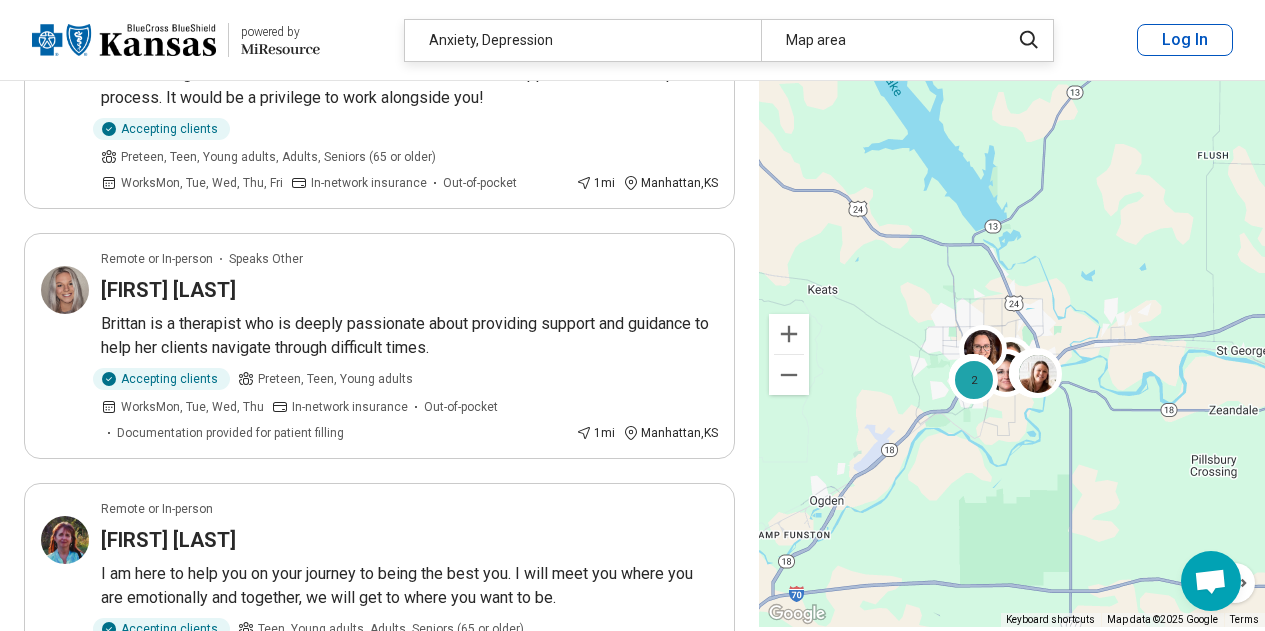 drag, startPoint x: 154, startPoint y: 167, endPoint x: 328, endPoint y: 164, distance: 174.02586 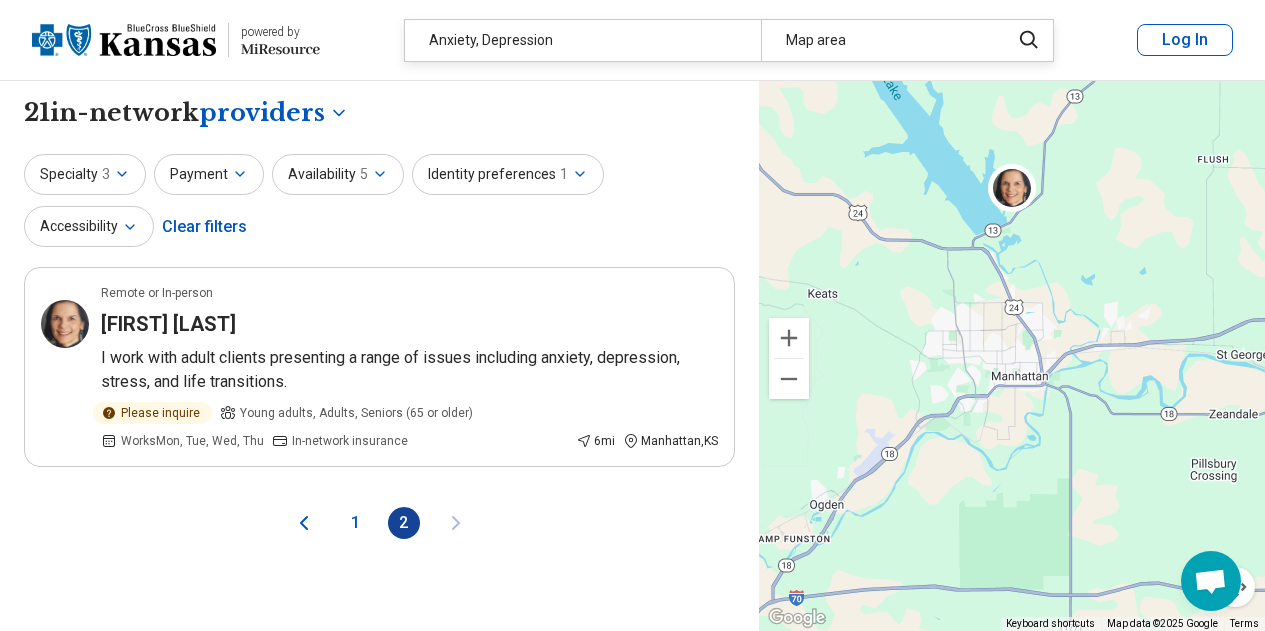 scroll, scrollTop: 0, scrollLeft: 0, axis: both 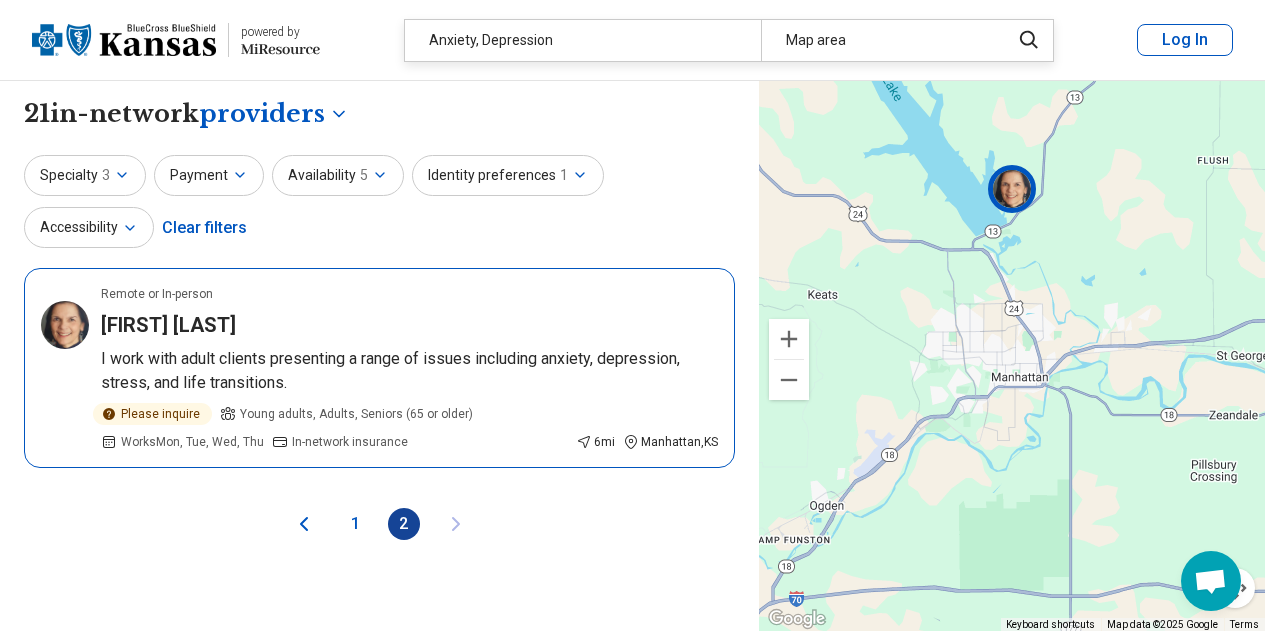 click on "Dorothy Farrand" at bounding box center [168, 325] 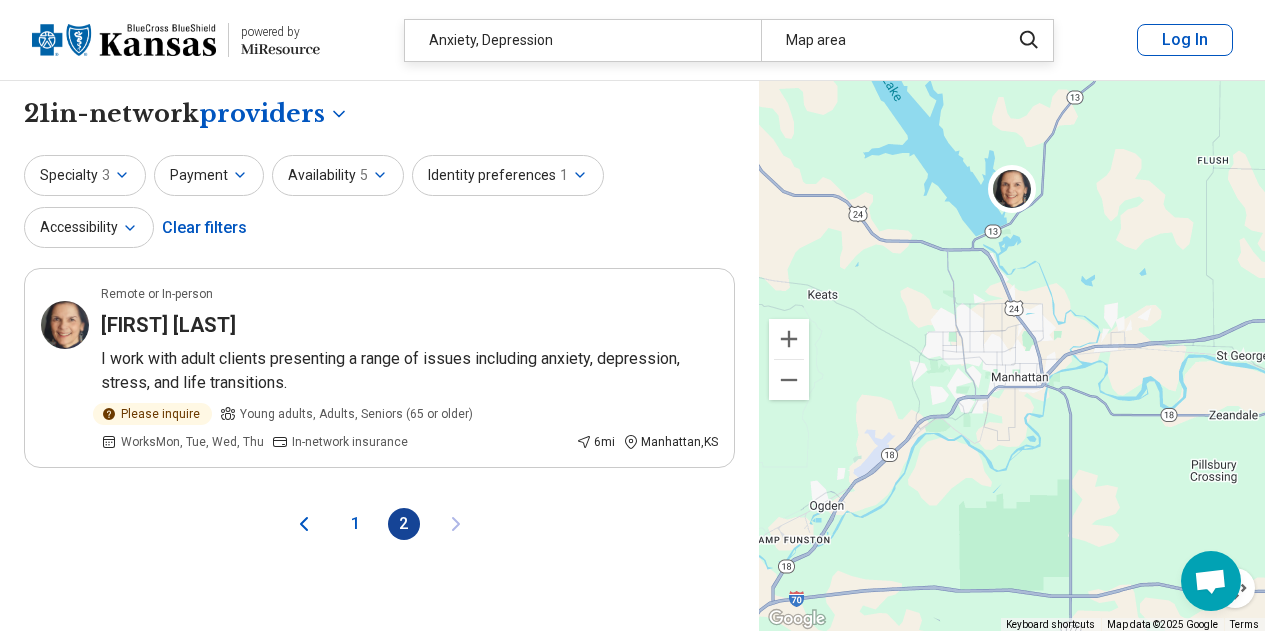 click 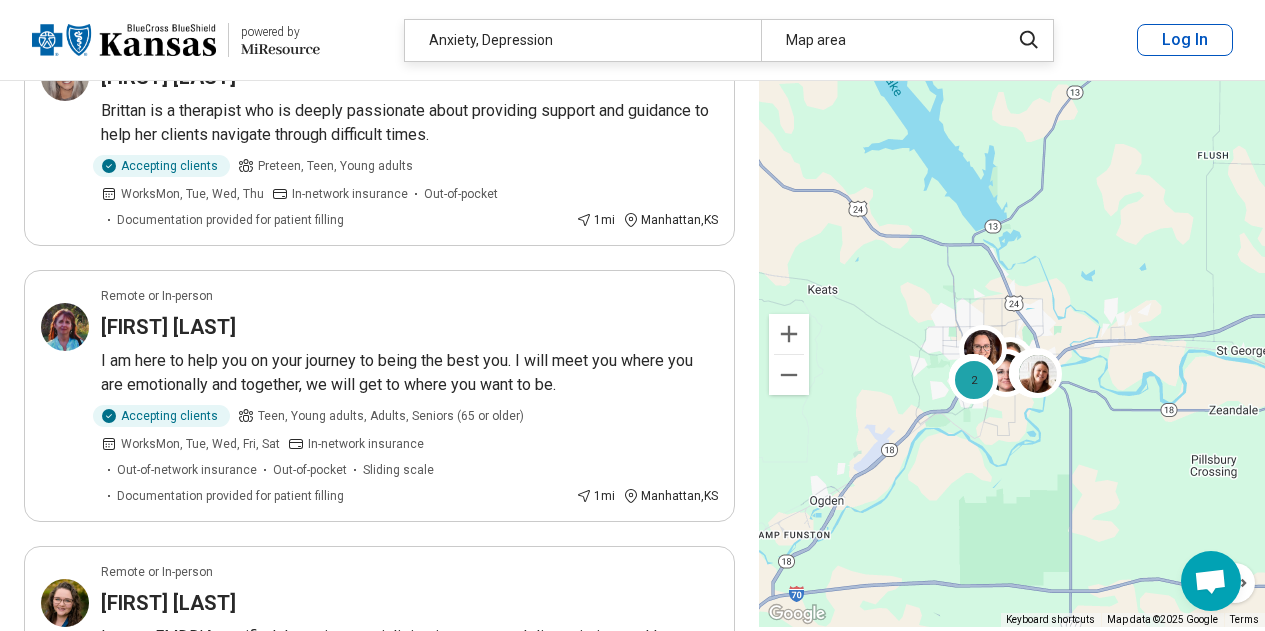 click on "2" at bounding box center [404, 1052] 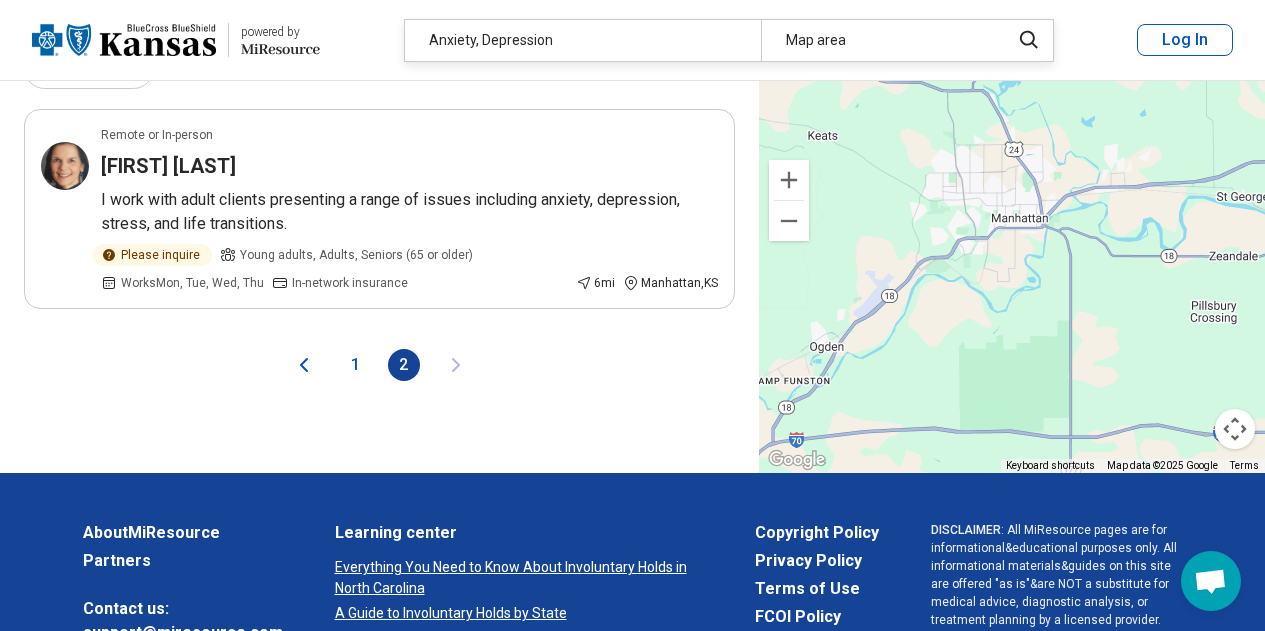 scroll, scrollTop: 0, scrollLeft: 0, axis: both 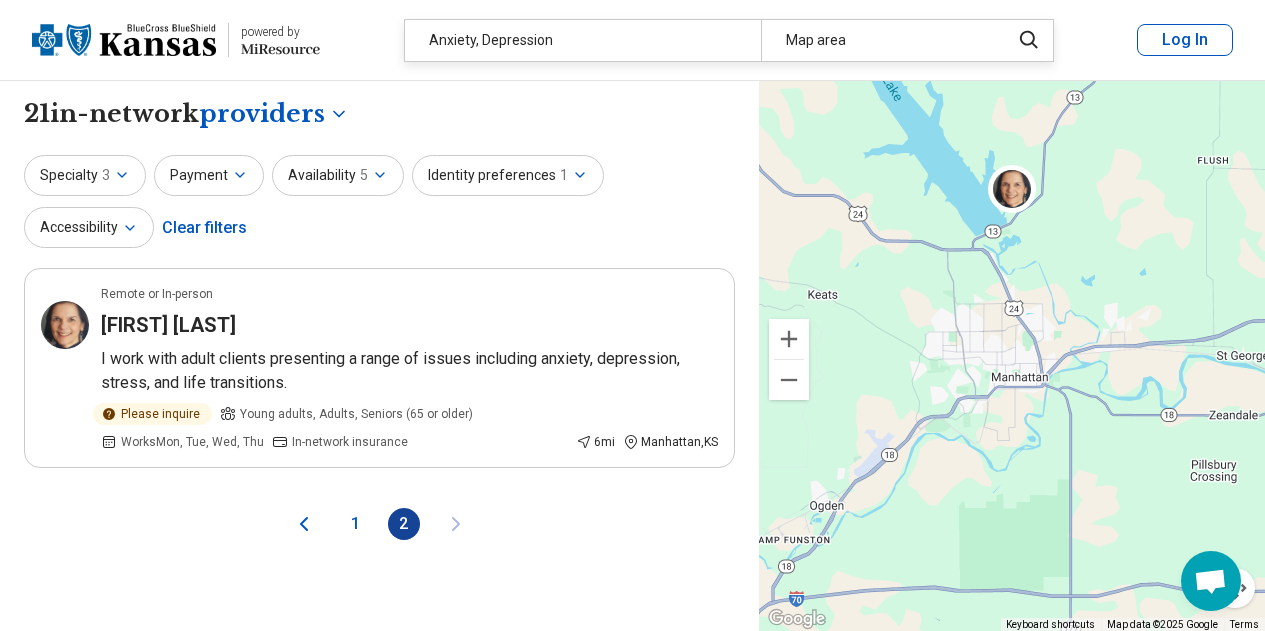 click 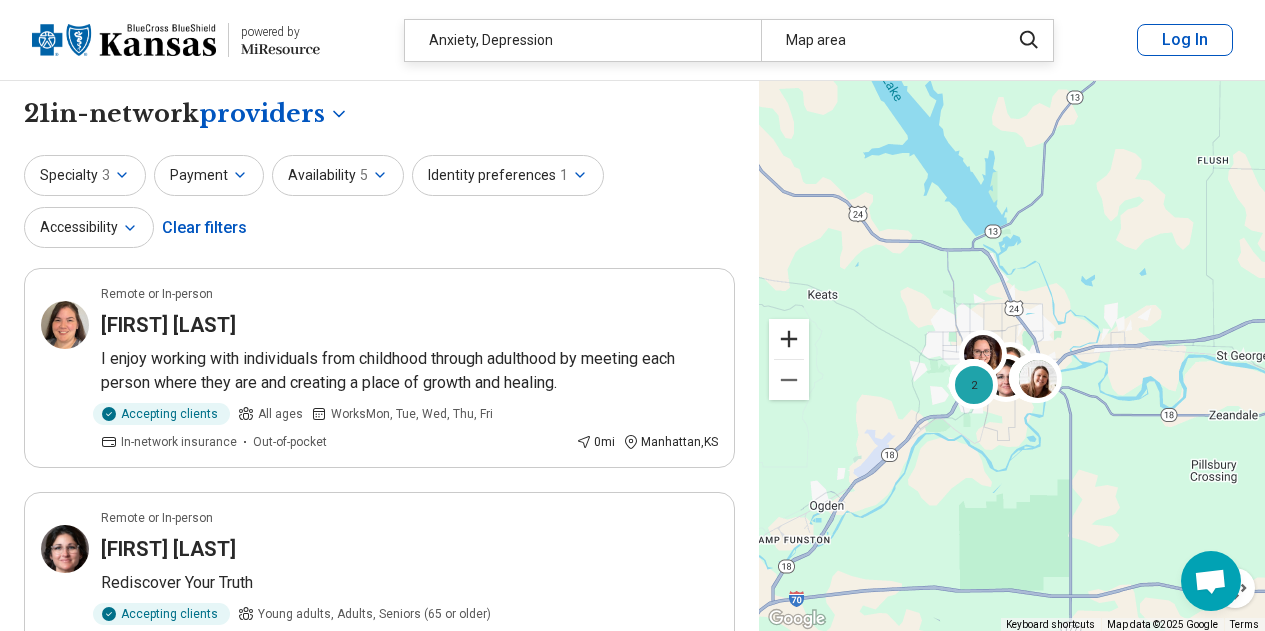 click at bounding box center [789, 339] 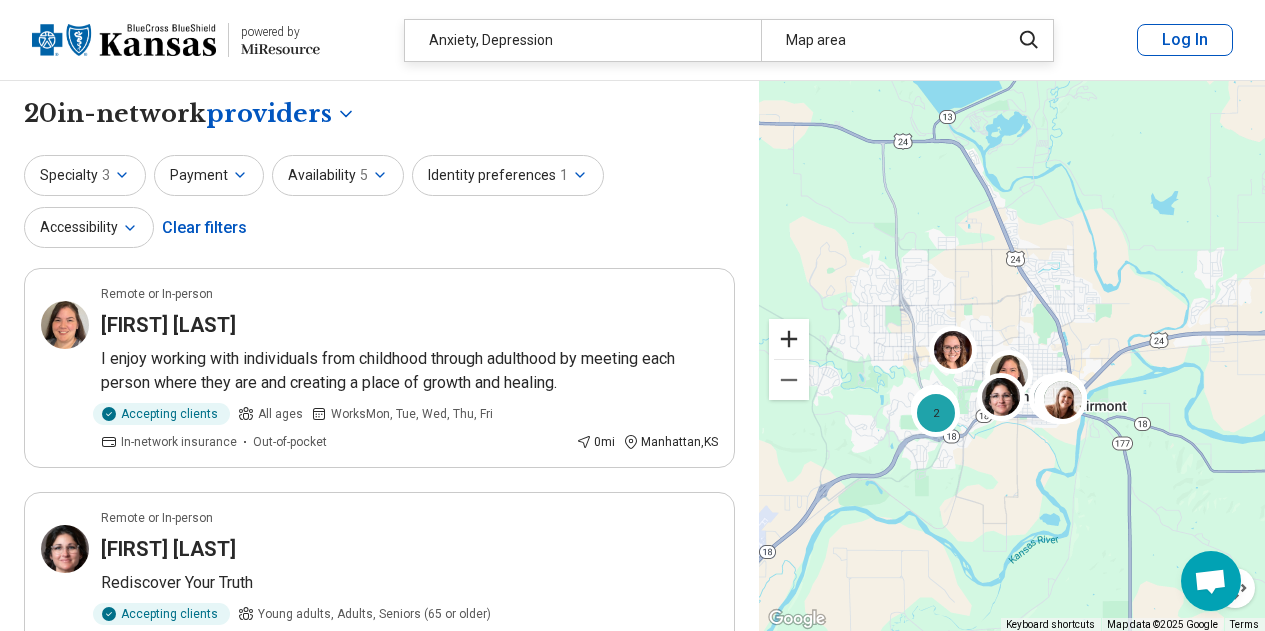 click at bounding box center [789, 339] 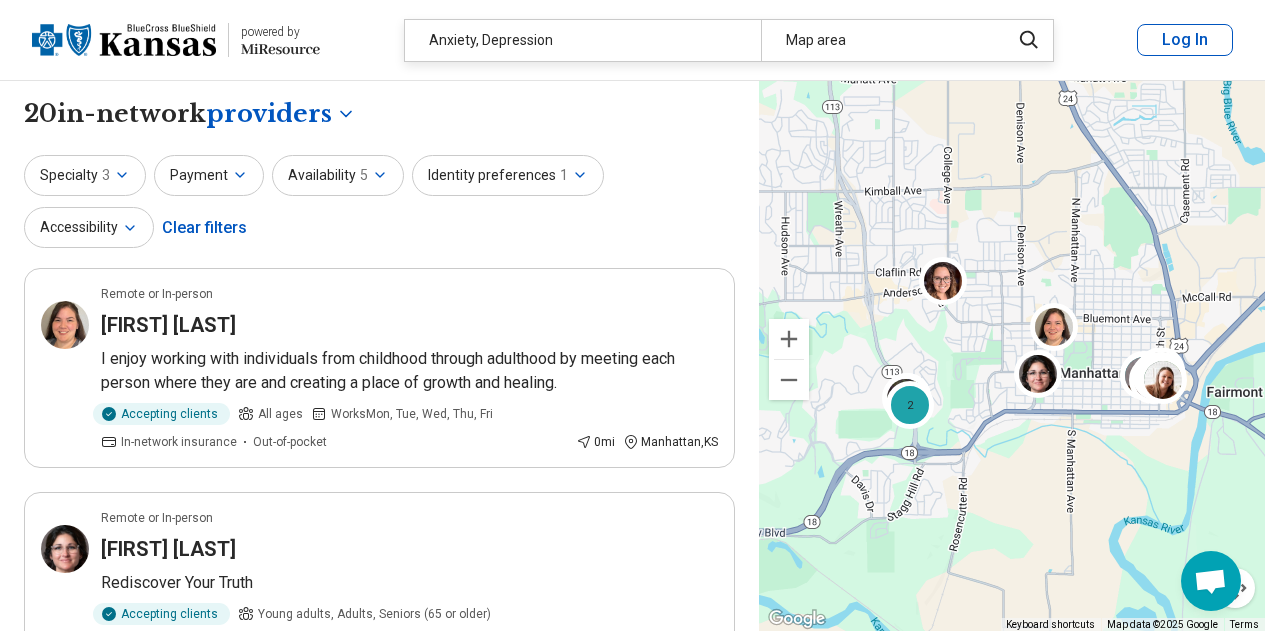 drag, startPoint x: 967, startPoint y: 519, endPoint x: 1022, endPoint y: 452, distance: 86.683334 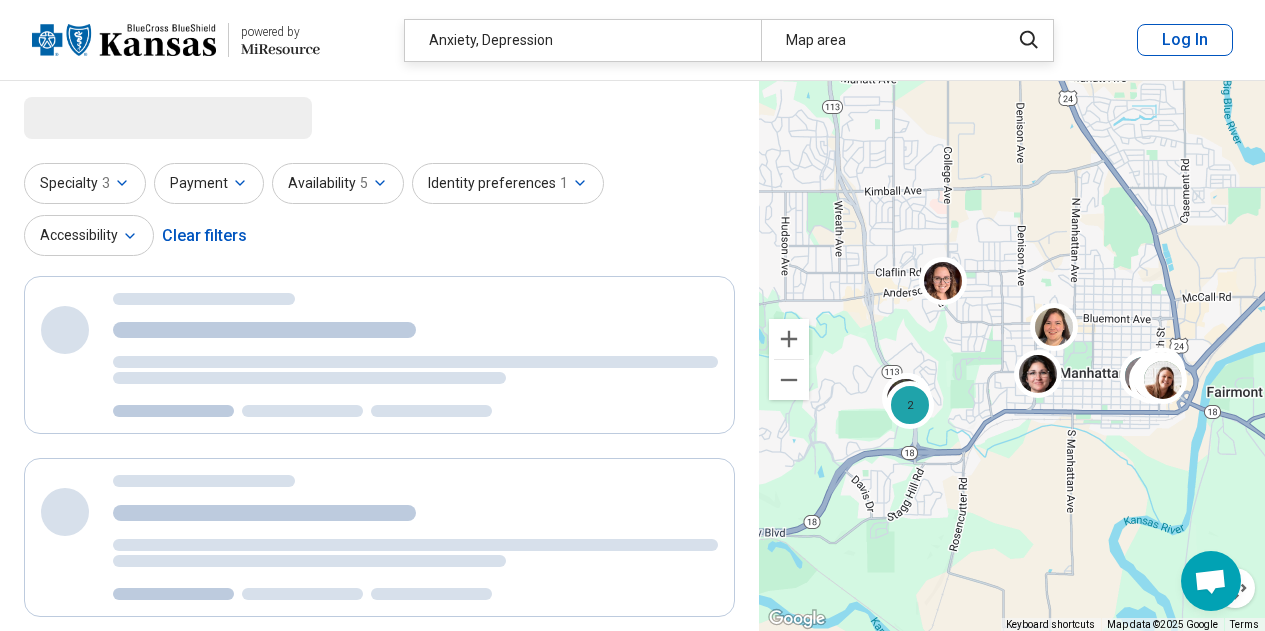 select on "********" 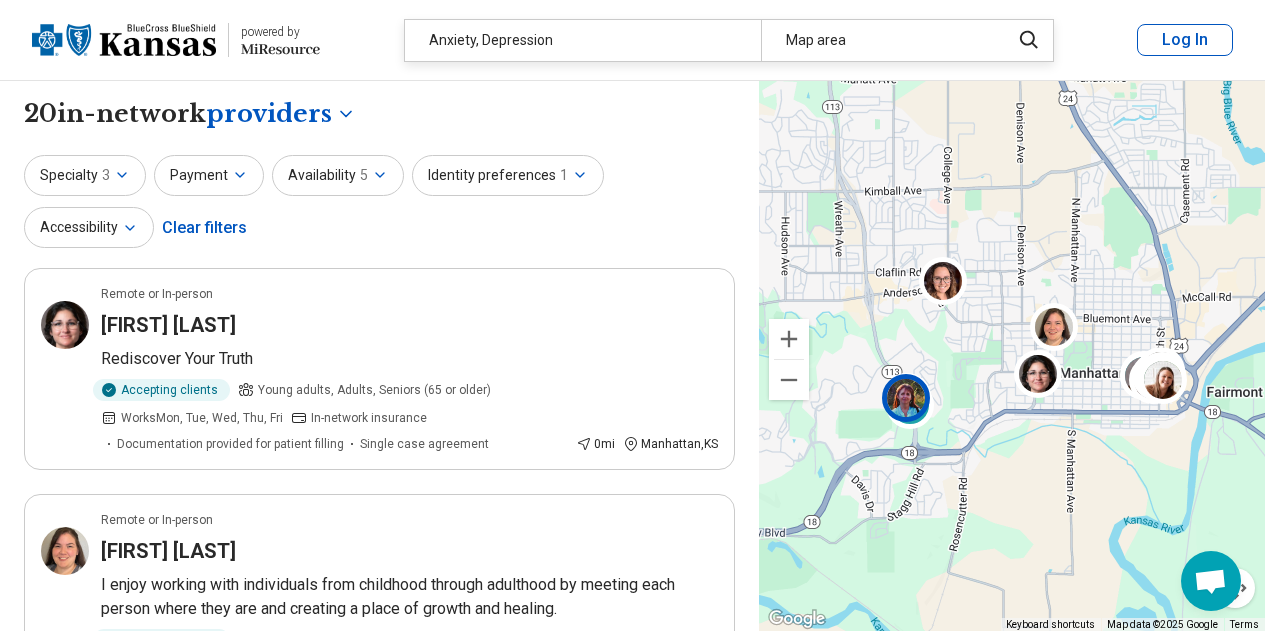 click at bounding box center (906, 397) 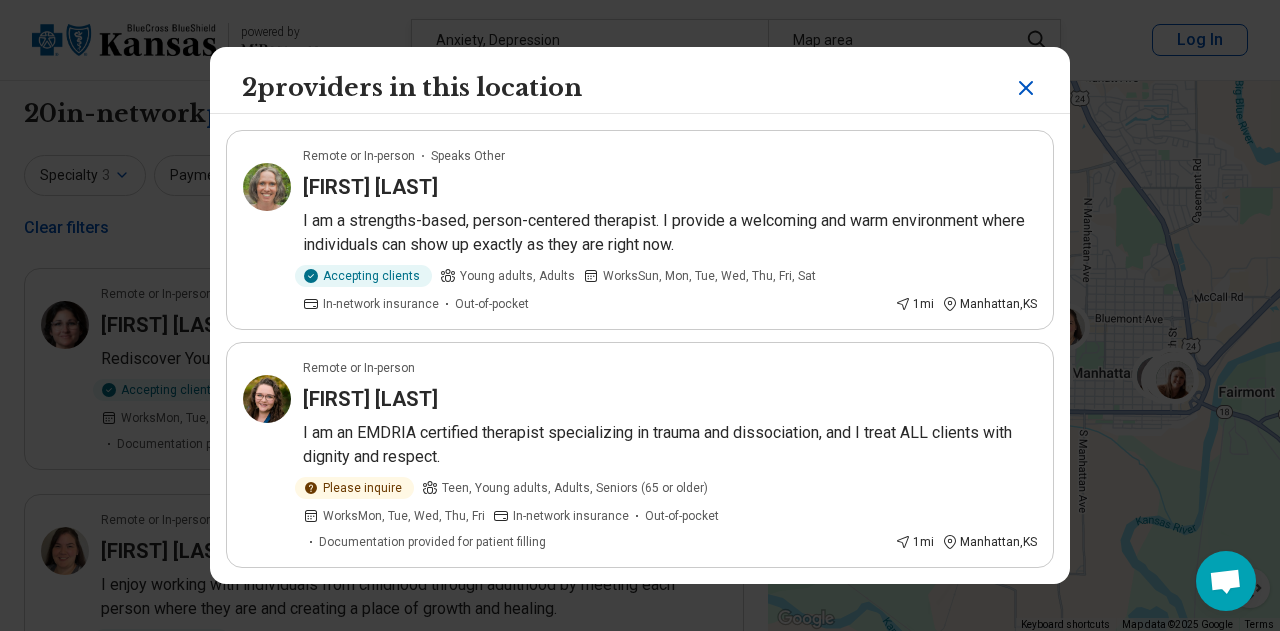 click on "2  providers in this location Remote or In-person Speaks Other Lindsay Pennock I am a strengths-based, person-centered therapist. I provide a welcoming and warm environment where individuals can show up exactly as they are right now. Accepting clients Young adults, Adults Works  Sun, Mon, Tue, Wed, Thu, Fri, Sat In-network insurance Out-of-pocket 1  mi Manhattan ,  KS Remote or In-person Kathryn Thompson I am an EMDRIA certified therapist specializing in trauma and dissociation, and I treat ALL clients with dignity and respect. Please inquire Teen, Young adults, Adults, Seniors (65 or older) Works  Mon, Tue, Wed, Thu, Fri In-network insurance Out-of-pocket Documentation provided for patient filling 1  mi Manhattan ,  KS" at bounding box center (640, 315) 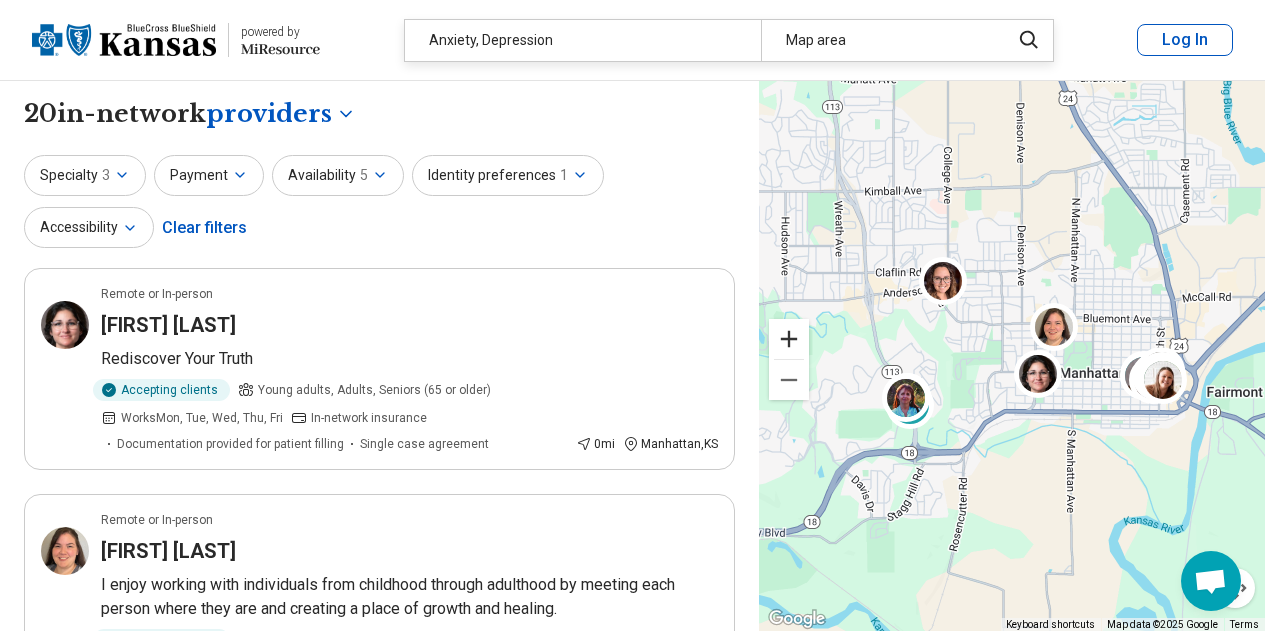 click at bounding box center [789, 339] 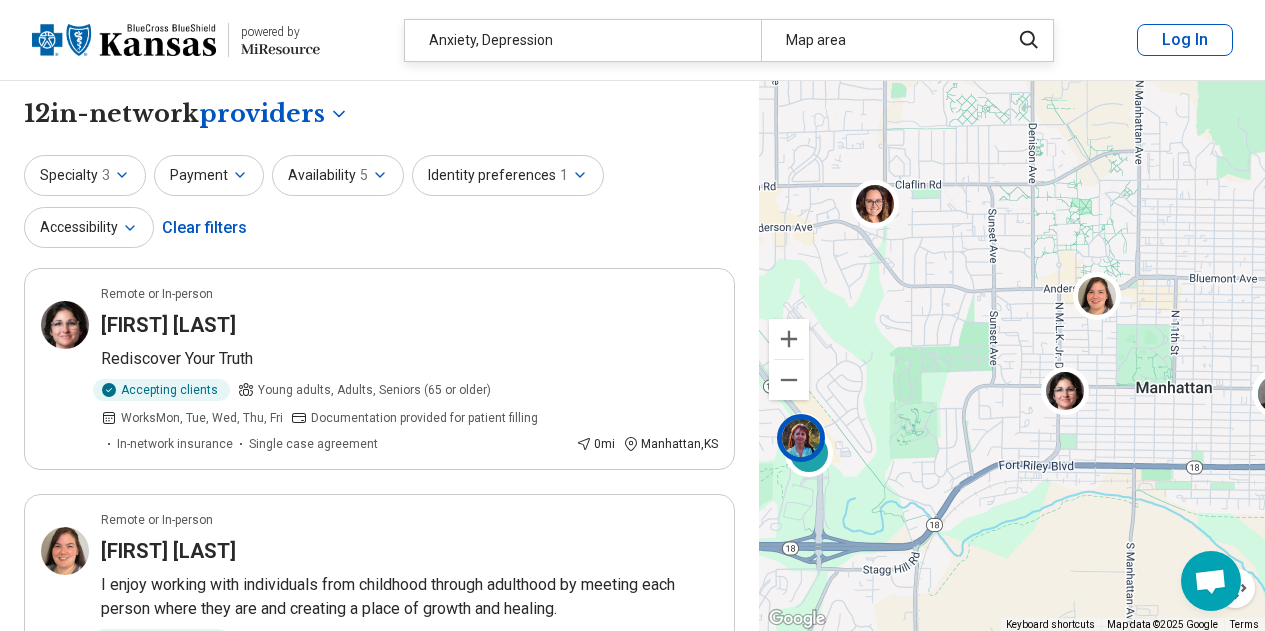 click at bounding box center (801, 437) 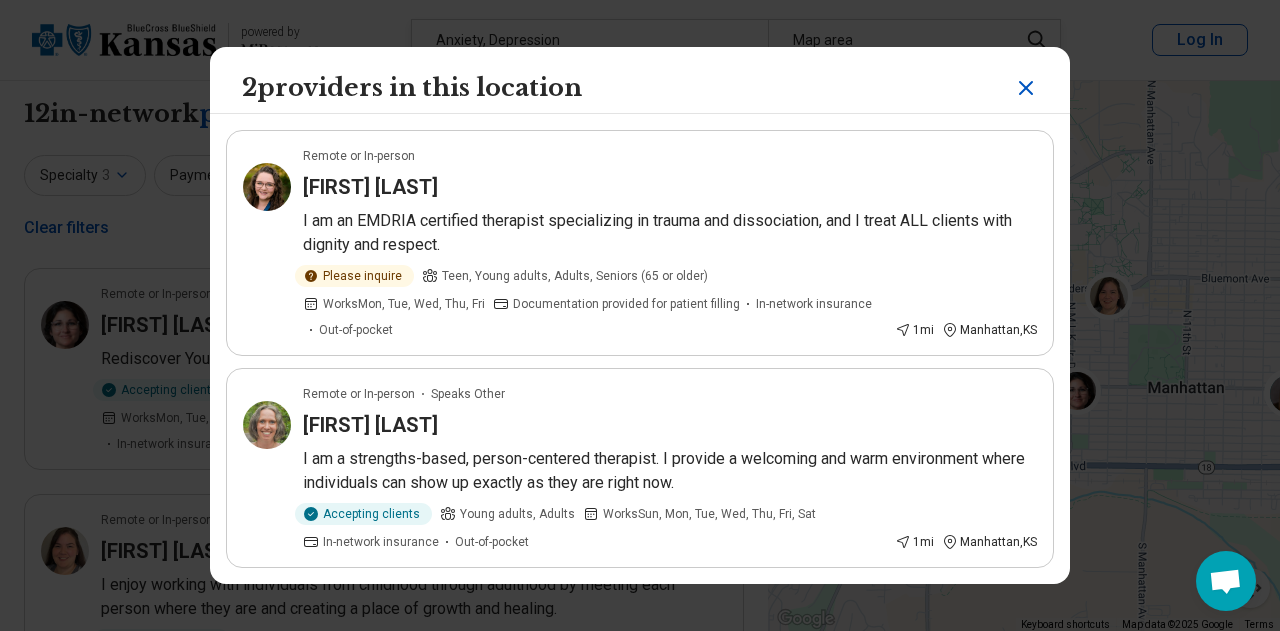 click 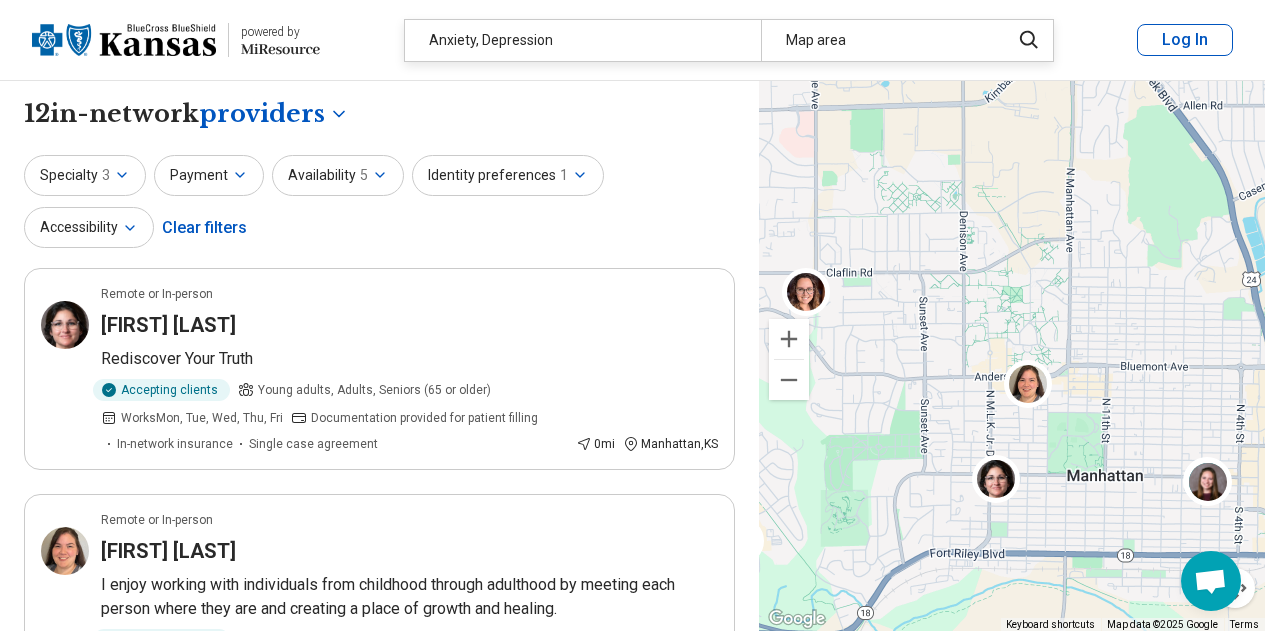 drag, startPoint x: 1021, startPoint y: 441, endPoint x: 946, endPoint y: 534, distance: 119.47385 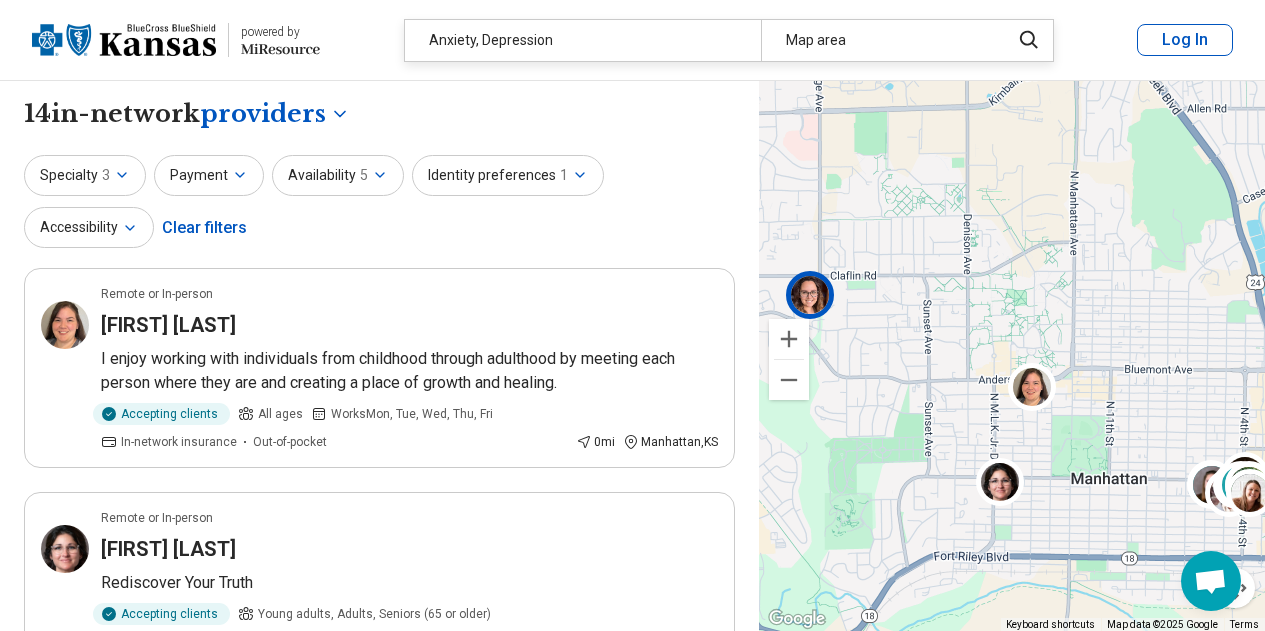 click at bounding box center (810, 294) 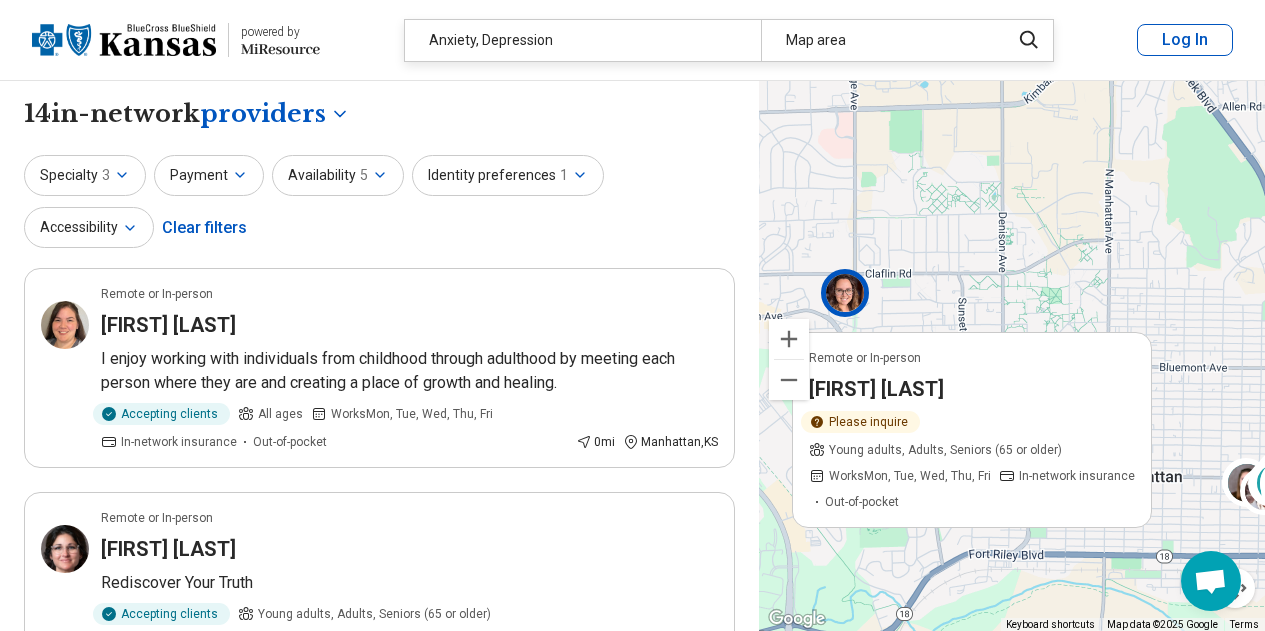 drag, startPoint x: 860, startPoint y: 282, endPoint x: 907, endPoint y: 281, distance: 47.010635 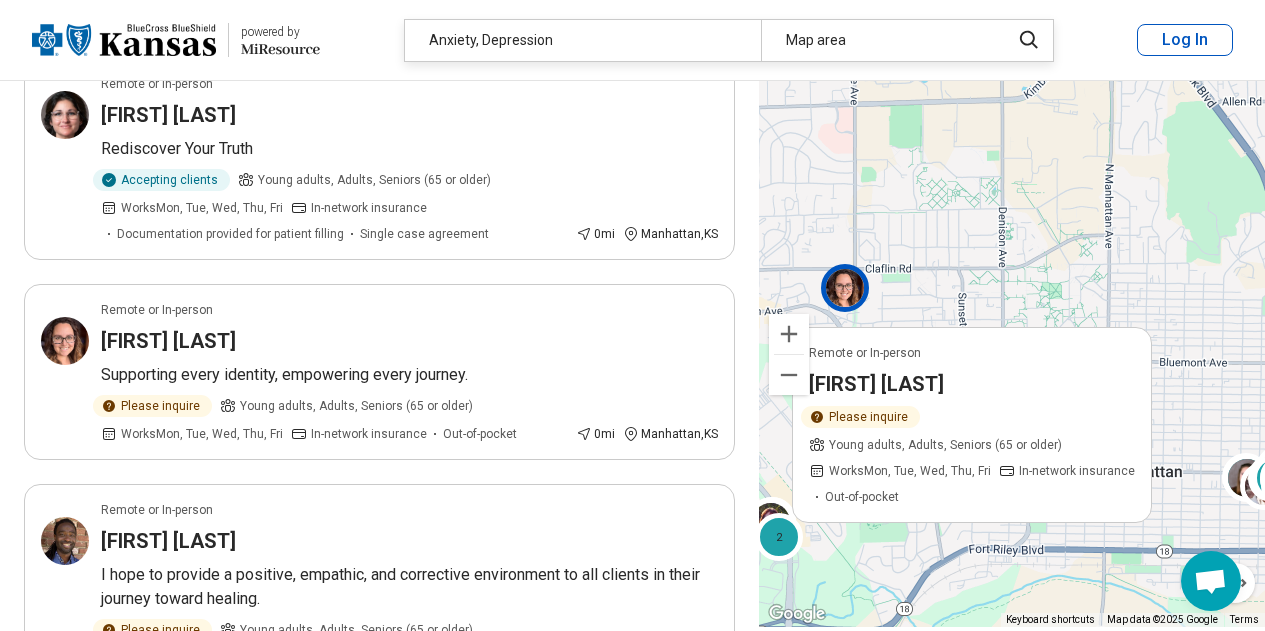 scroll, scrollTop: 441, scrollLeft: 0, axis: vertical 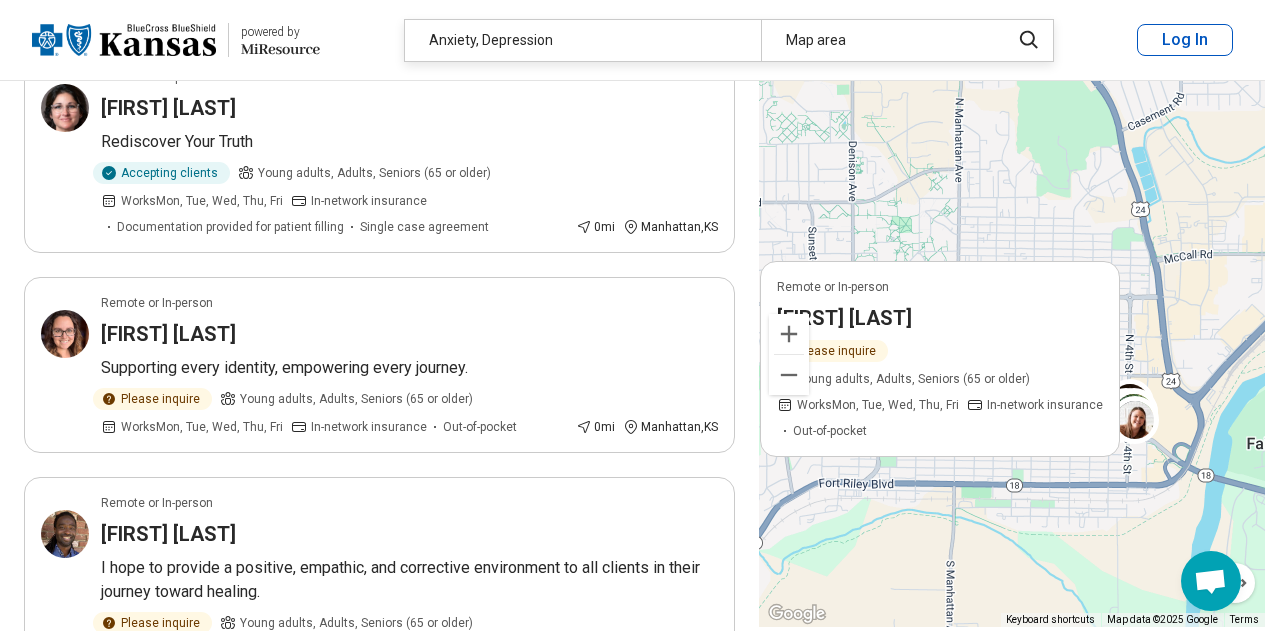 drag, startPoint x: 936, startPoint y: 280, endPoint x: 752, endPoint y: 205, distance: 198.69826 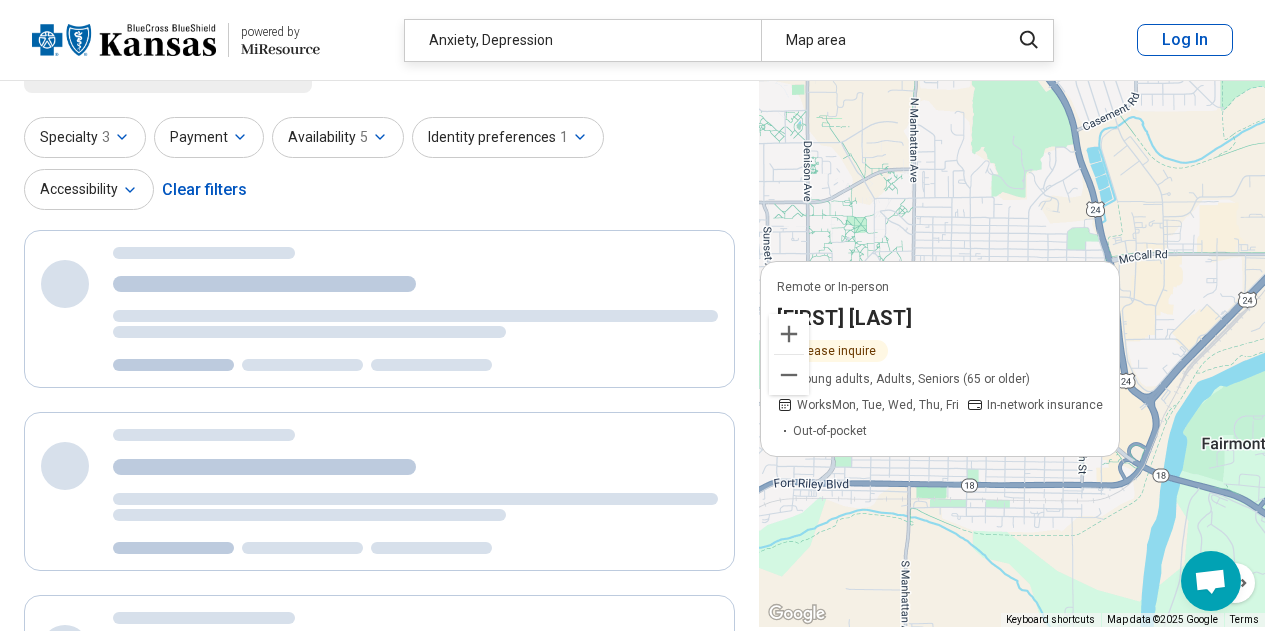 scroll, scrollTop: 0, scrollLeft: 0, axis: both 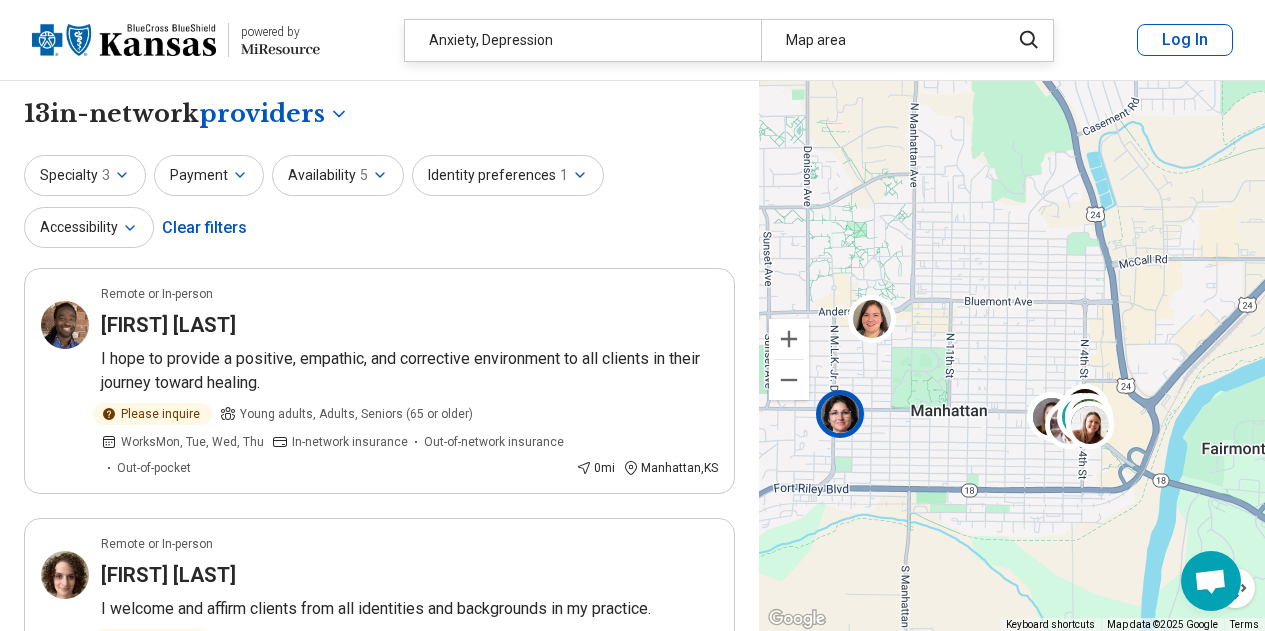 click at bounding box center (840, 413) 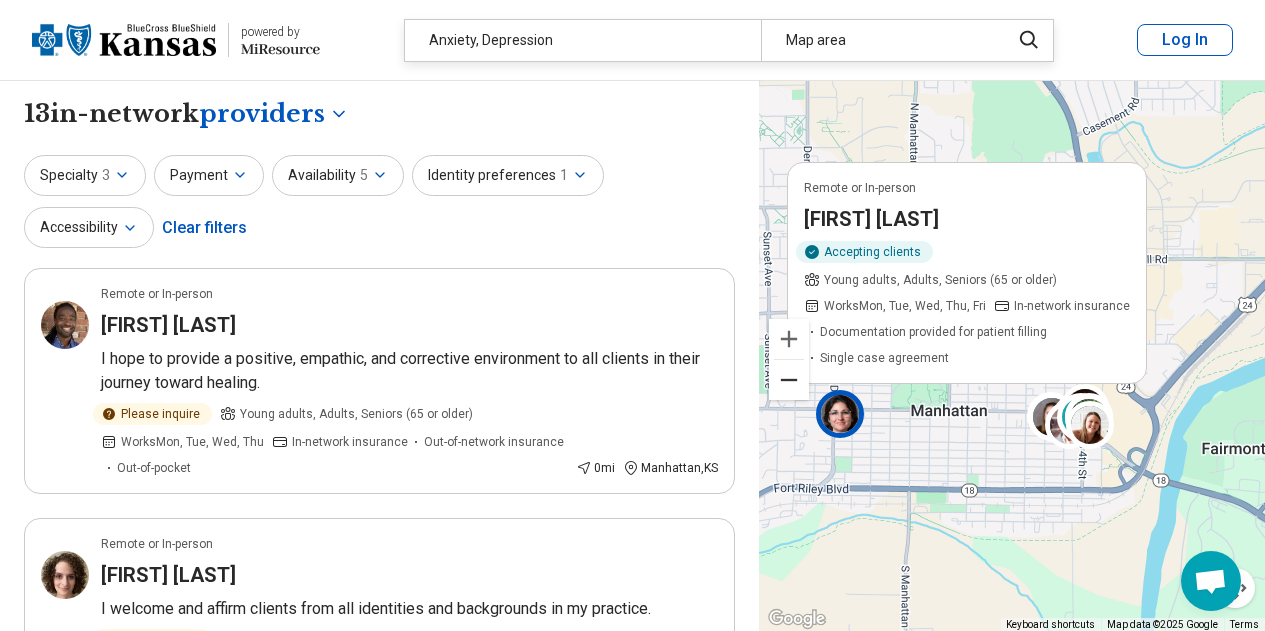 click at bounding box center (789, 380) 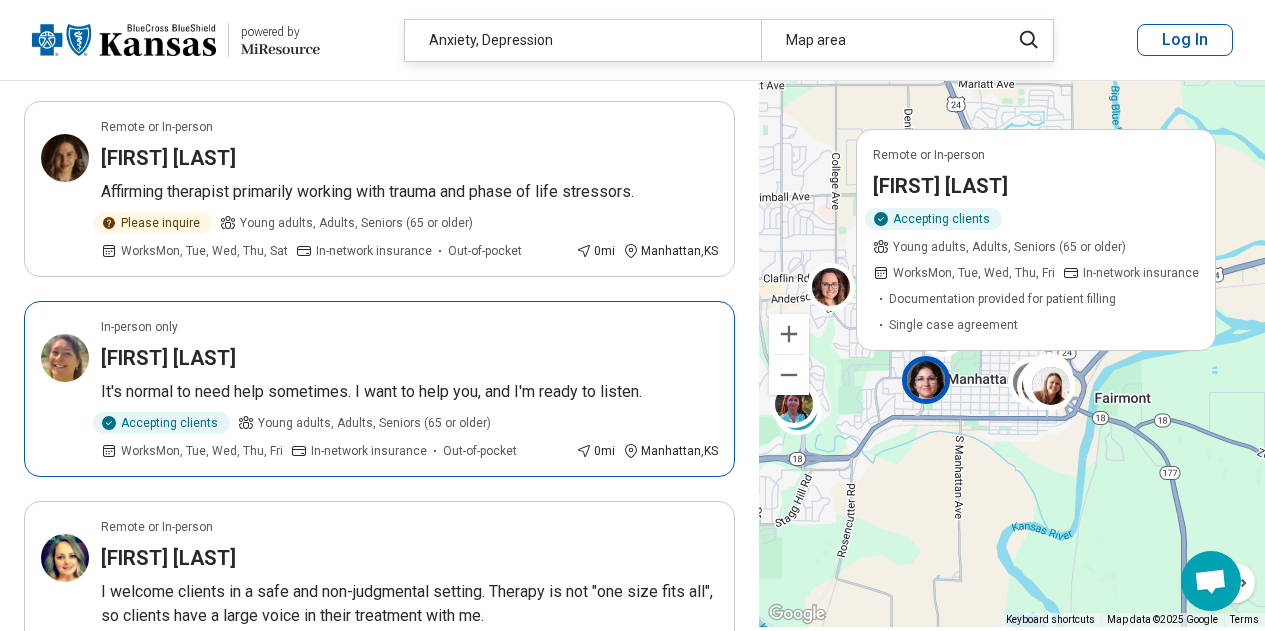 scroll, scrollTop: 1370, scrollLeft: 0, axis: vertical 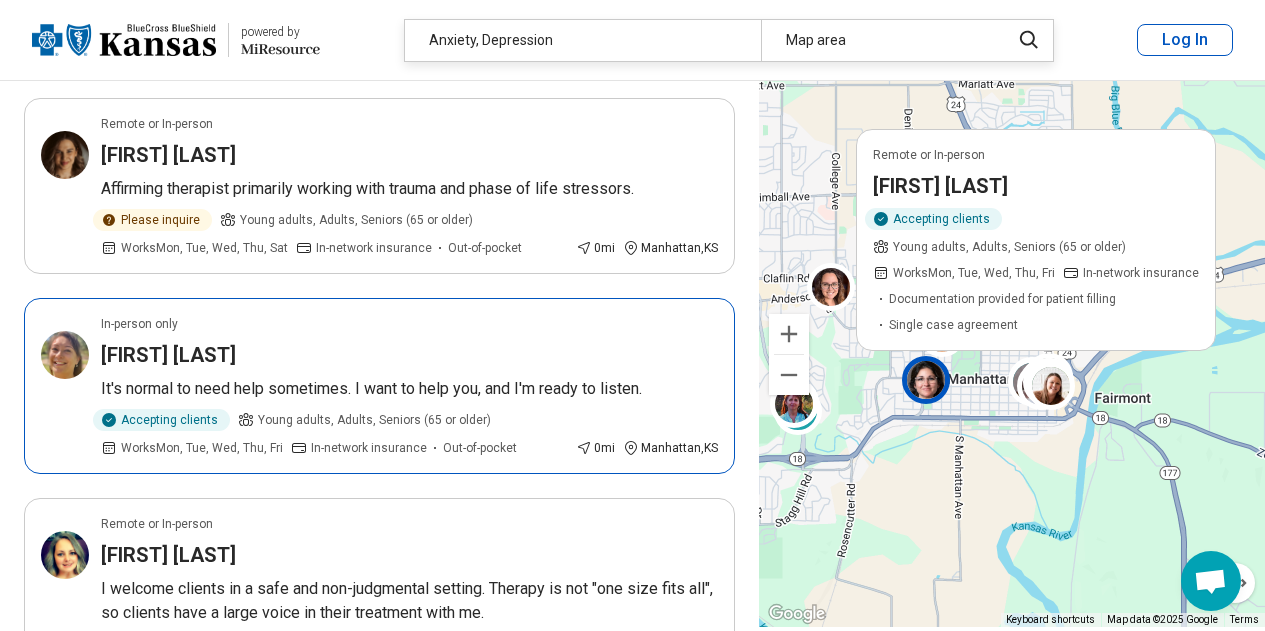 click on "Laura Hutter" at bounding box center (409, 355) 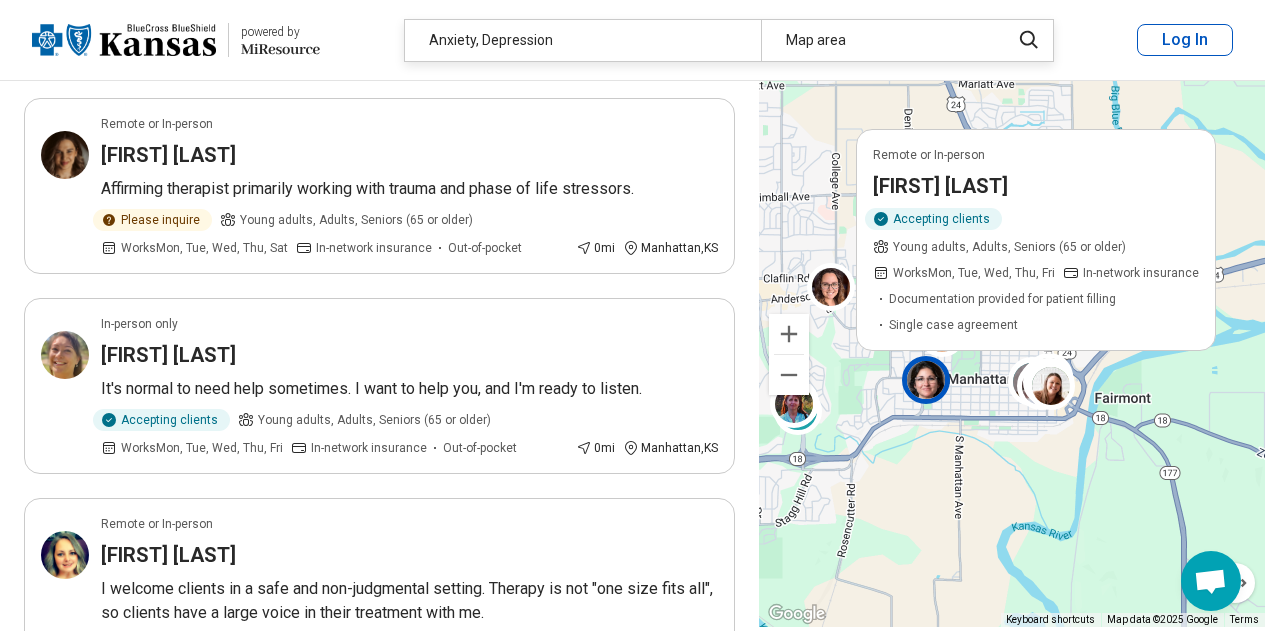 click on "2 2 Remote or In-person Laura Lyddon Accepting clients Young adults, Adults, Seniors (65 or older) Works  Mon, Tue, Wed, Thu, Fri In-network insurance Documentation provided for patient filling Single case agreement 2 2" at bounding box center (1012, 351) 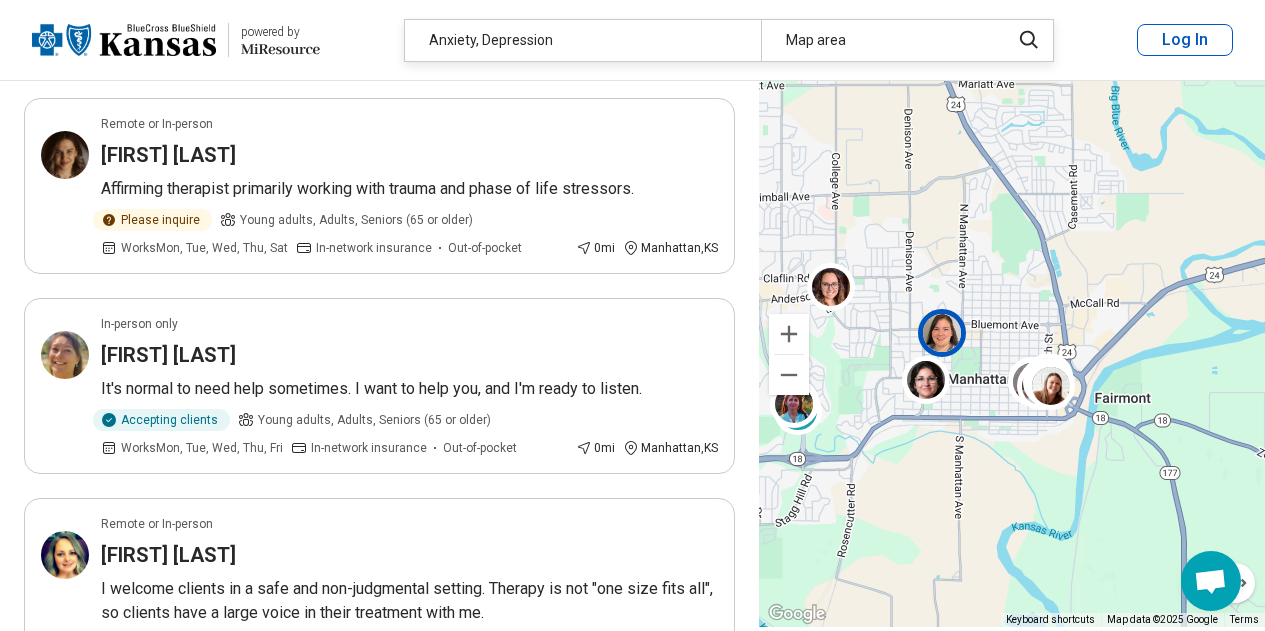 click at bounding box center (947, 338) 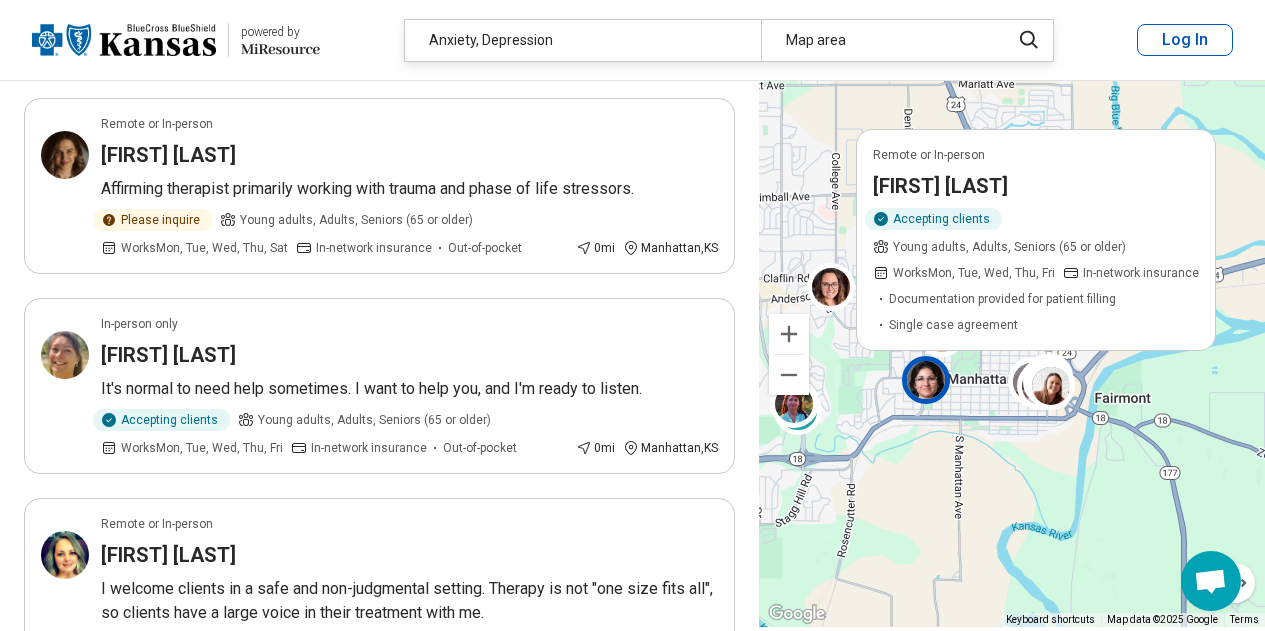 click on "Laura Lyddon" at bounding box center (940, 185) 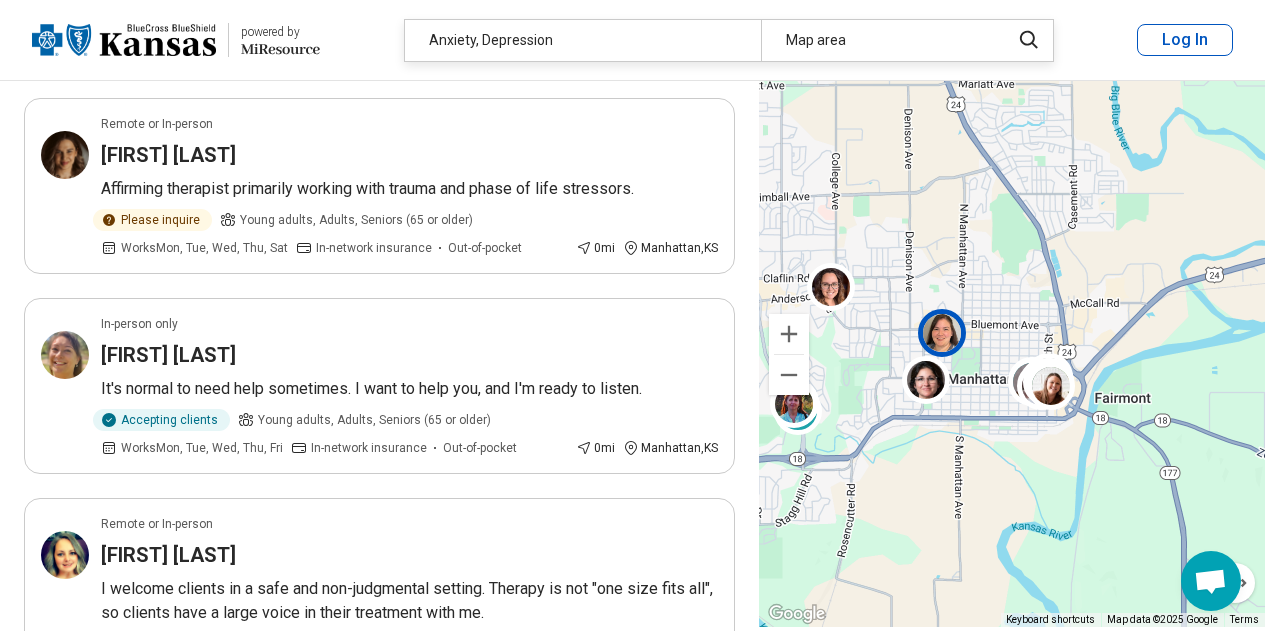 click at bounding box center [942, 333] 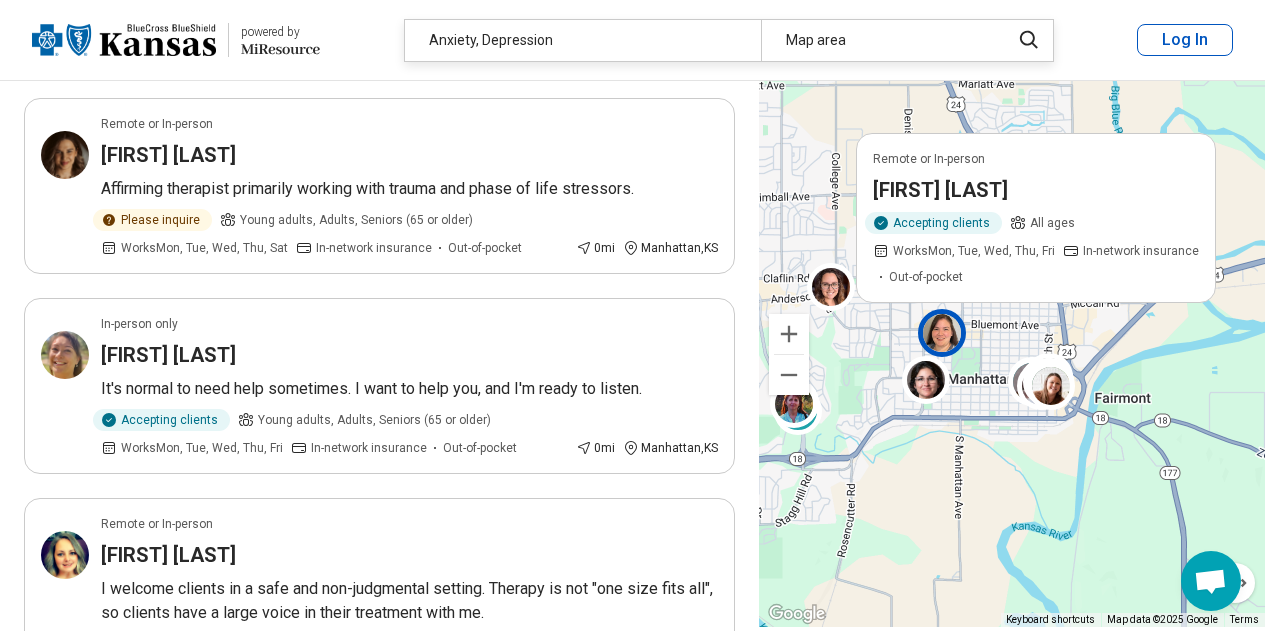 click on "Tiffany Hines" at bounding box center (940, 190) 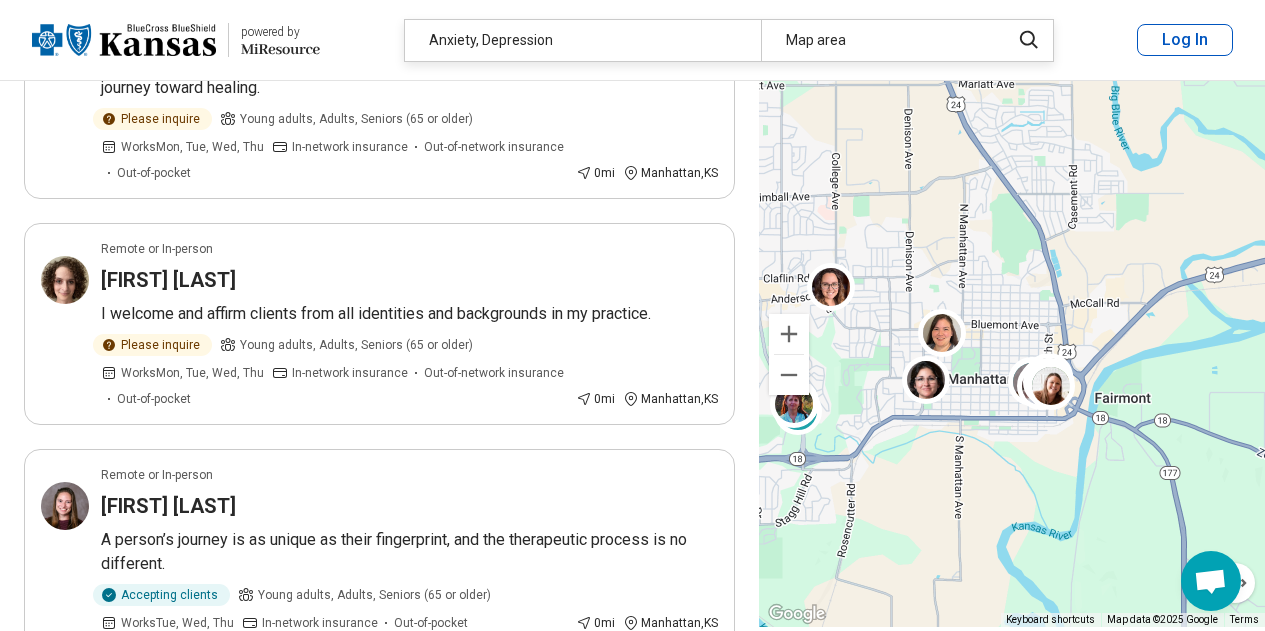 scroll, scrollTop: 206, scrollLeft: 0, axis: vertical 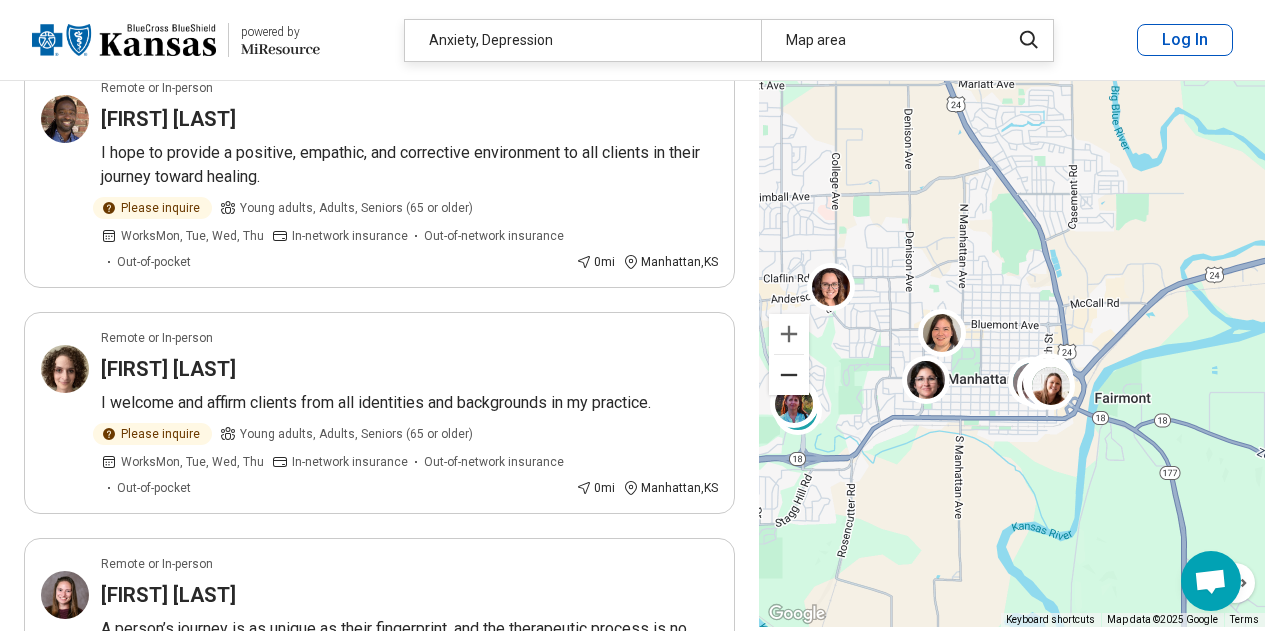 click at bounding box center [789, 375] 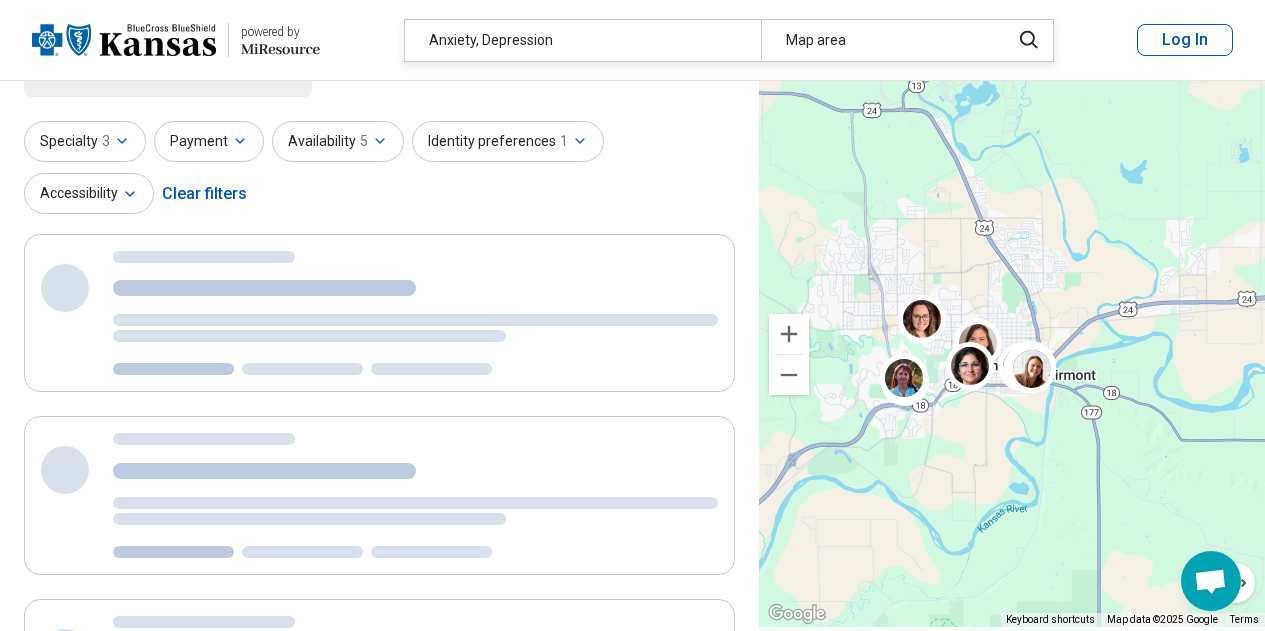 scroll, scrollTop: 10, scrollLeft: 0, axis: vertical 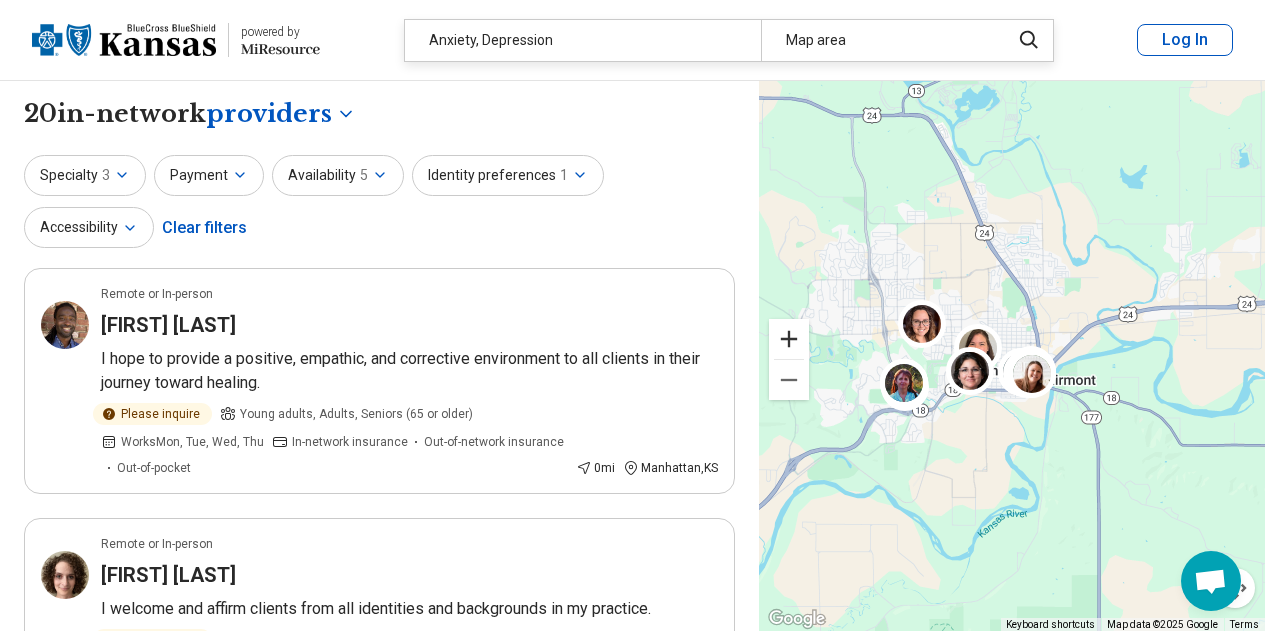 click at bounding box center (789, 339) 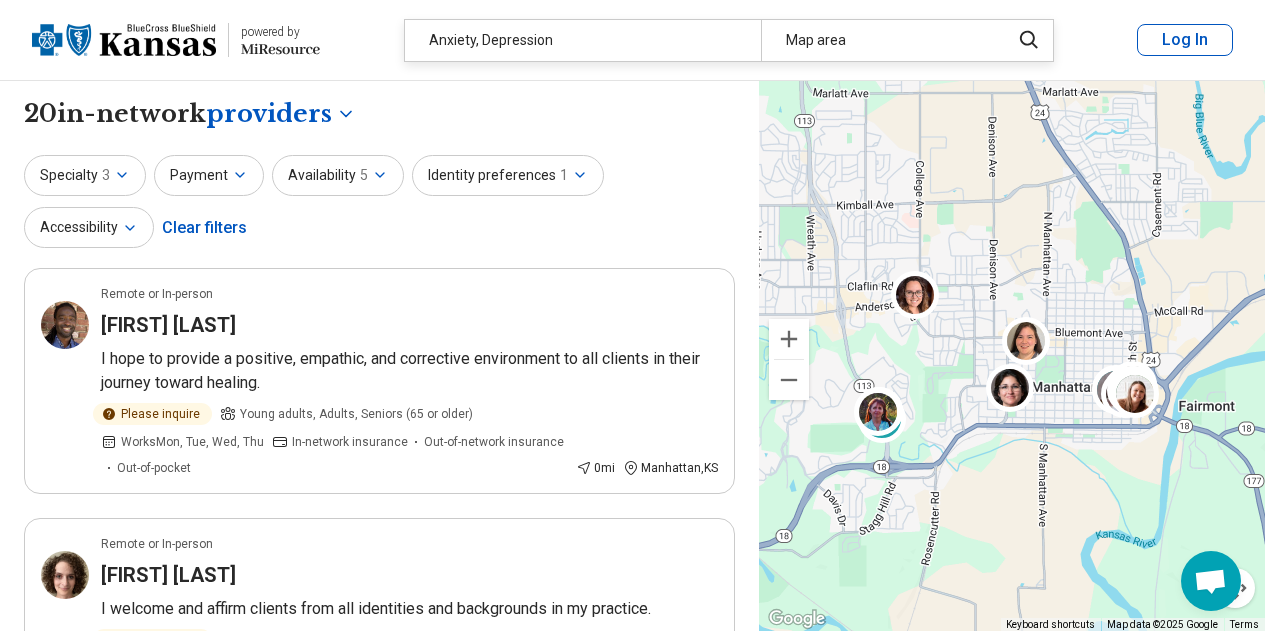 drag, startPoint x: 882, startPoint y: 415, endPoint x: 975, endPoint y: 418, distance: 93.04838 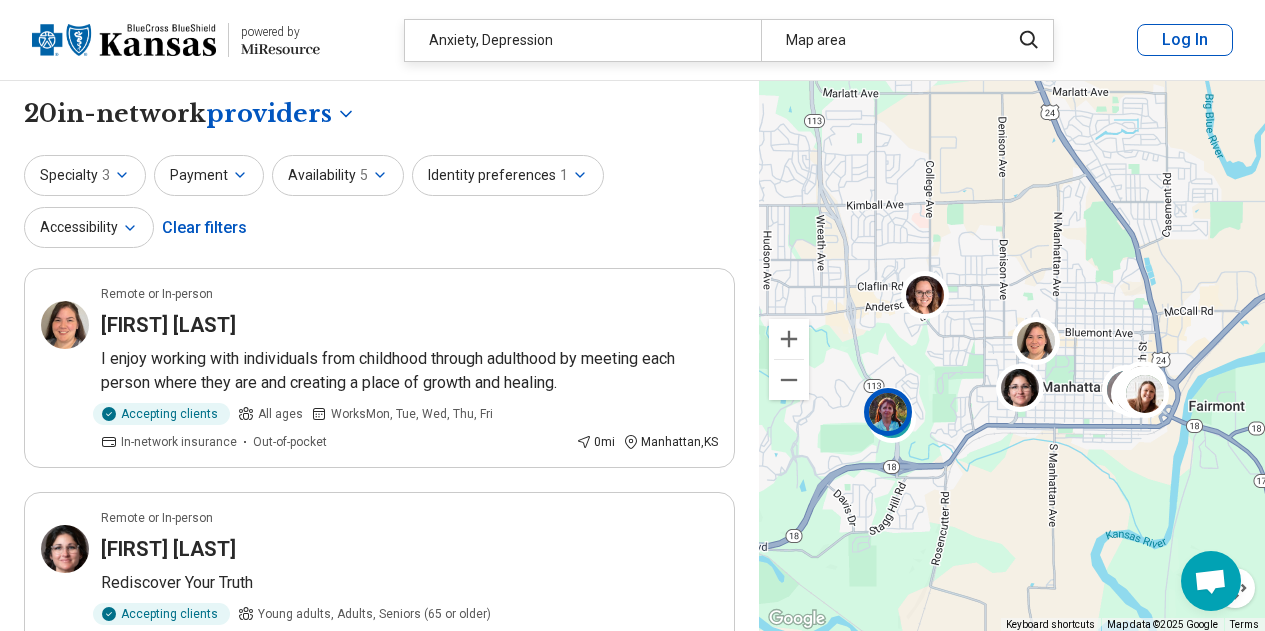 click at bounding box center [888, 411] 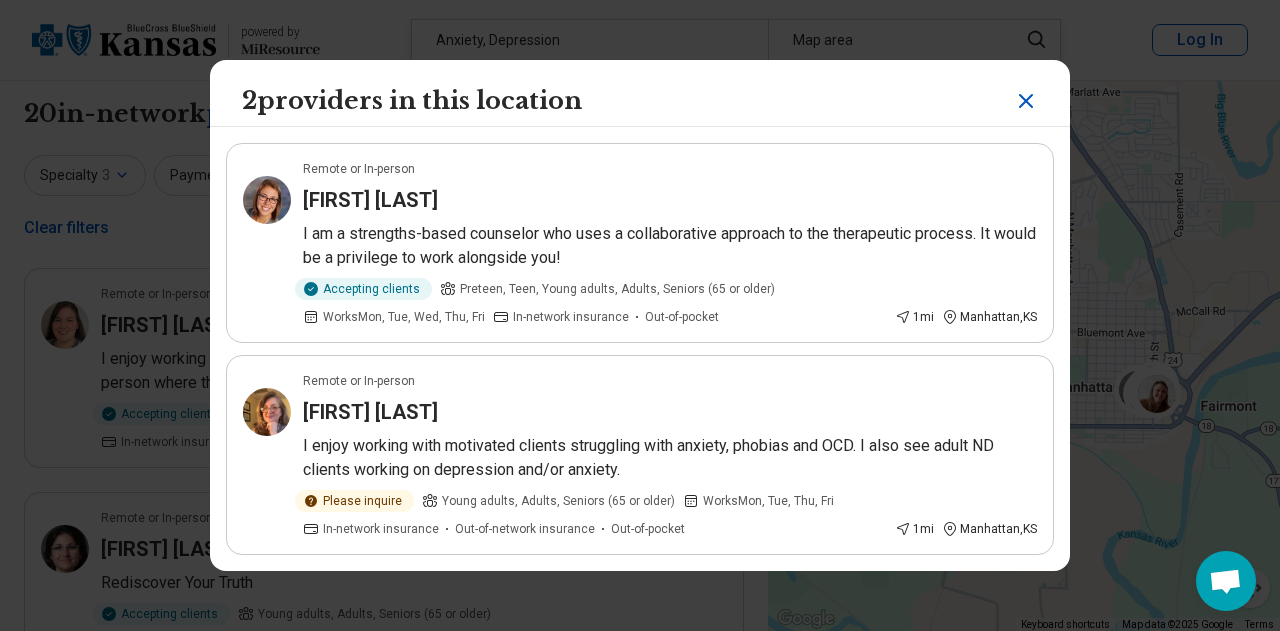 click on "I am a strengths-based counselor who uses a collaborative approach to the therapeutic process. It would be a privilege to work alongside you!" at bounding box center (670, 246) 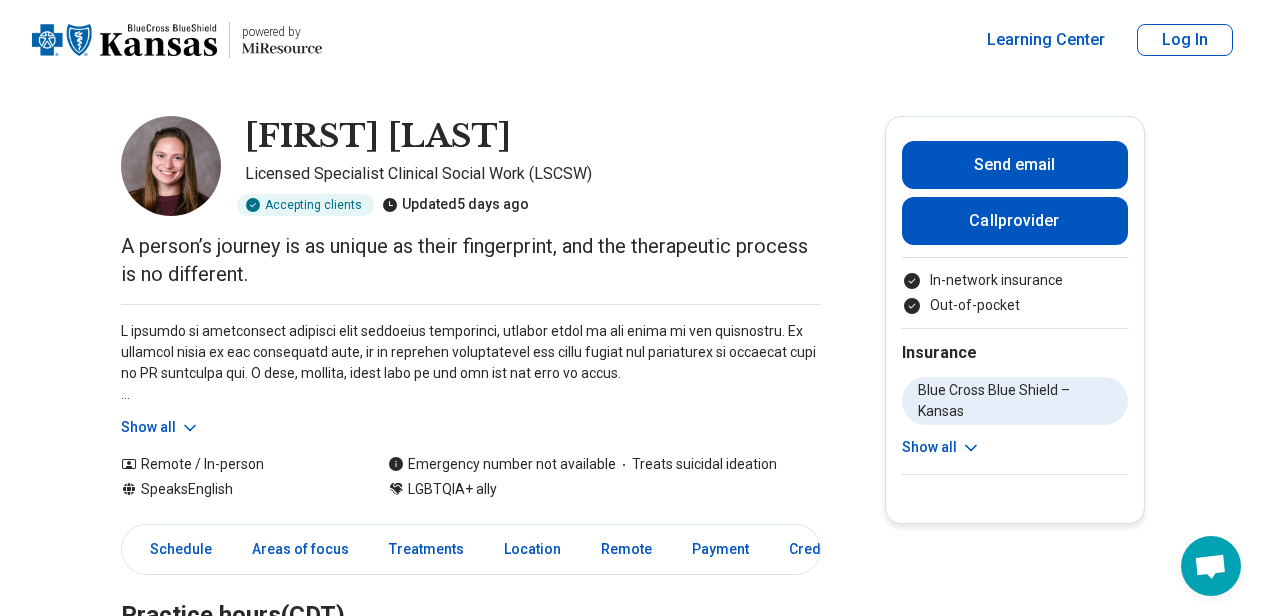 scroll, scrollTop: 0, scrollLeft: 0, axis: both 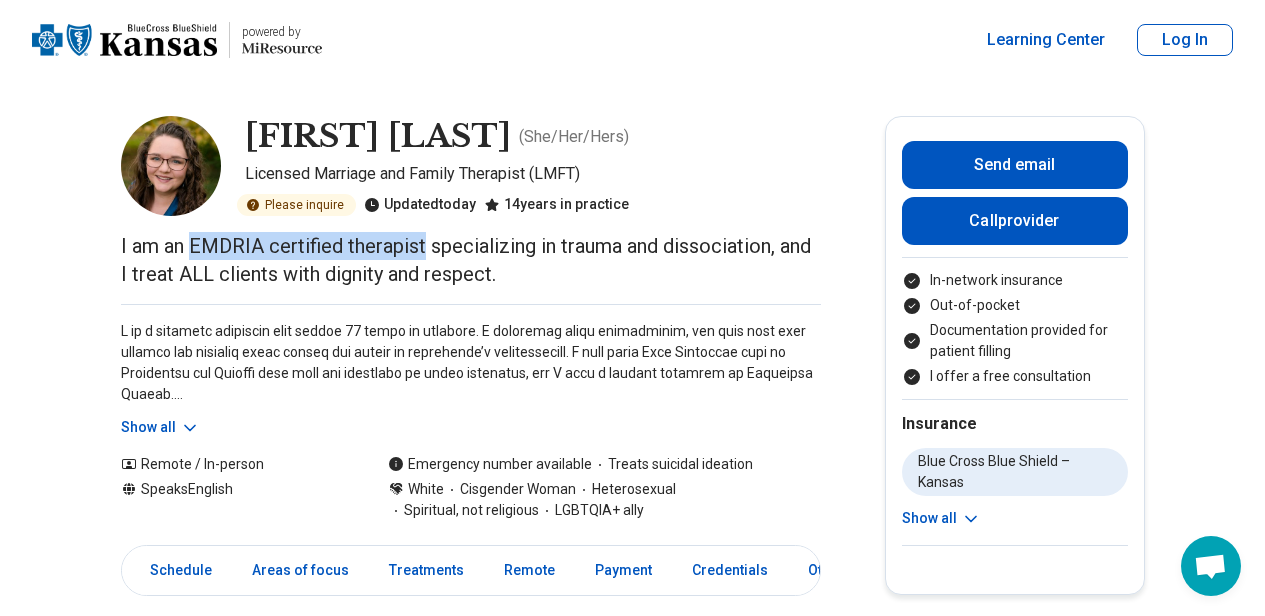 drag, startPoint x: 196, startPoint y: 229, endPoint x: 416, endPoint y: 230, distance: 220.00227 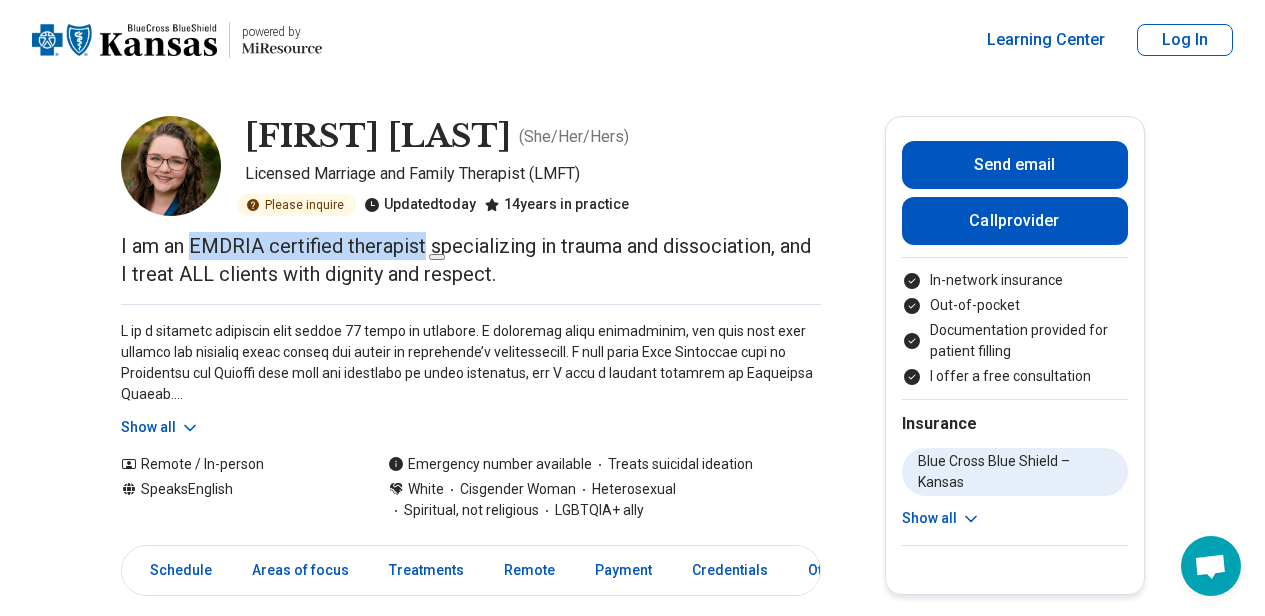copy on "EMDRIA certified therapist" 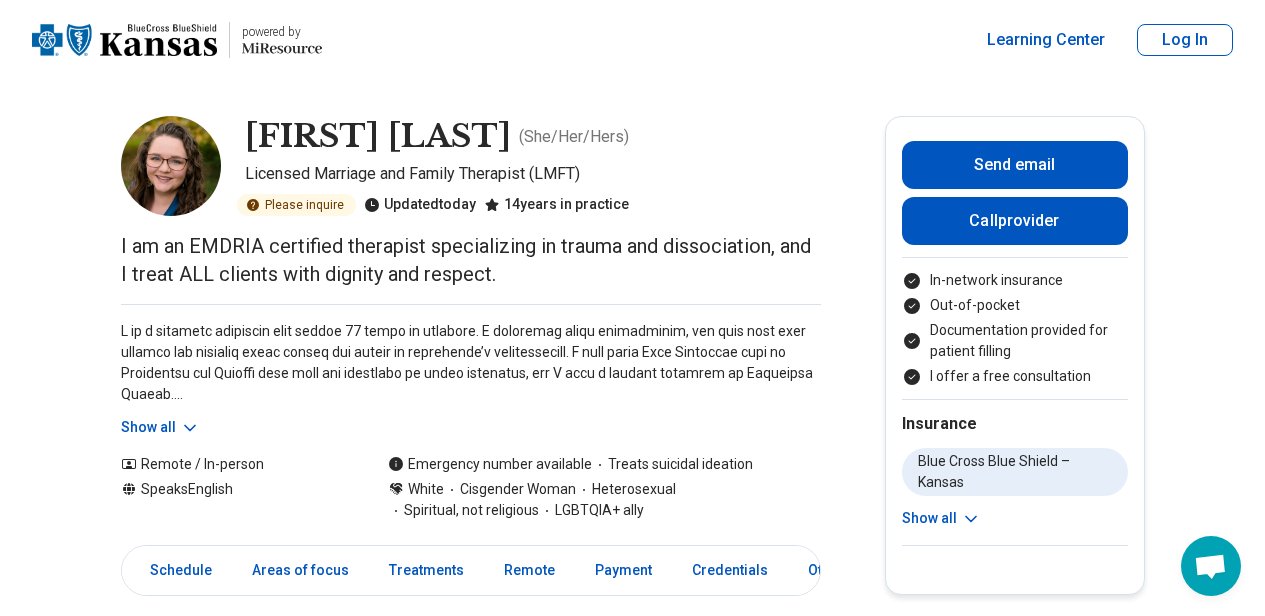 click on "Kathryn Thompson ( She/Her/Hers ) Licensed Marriage and Family Therapist (LMFT) Please inquire Updated  today 14  years in practice I am an EMDRIA certified therapist specializing in trauma and dissociation, and I treat ALL clients with dignity and respect. Show all Remote / In-person Speaks  English Emergency number available Treats suicidal ideation White Cisgender Woman Heterosexual Spiritual, not religious LGBTQIA+ ally Send email Call  provider In-network insurance Out-of-pocket Documentation provided for patient filling I offer a free consultation Insurance Blue Cross Blue Shield – Kansas Aetna – Kansas KanCare – Kansas Optum – Kansas United HealthCare – Kansas Show all Schedule Areas of focus Treatments Remote Payment Credentials Other Practice hours  (CDT) Sun closed Mon 8:00 am  –   3:00 pm Tue 8:00 am  –   3:00 pm Wed 8:00 am  –   3:00 pm Thu 8:00 am  –   3:00 pm Fri 8:00 am  –   3:00 pm Sat closed Areas of focus Areas of expertise Anxiety Depression Abuse Bipolar Disorder Video" at bounding box center (632, 1288) 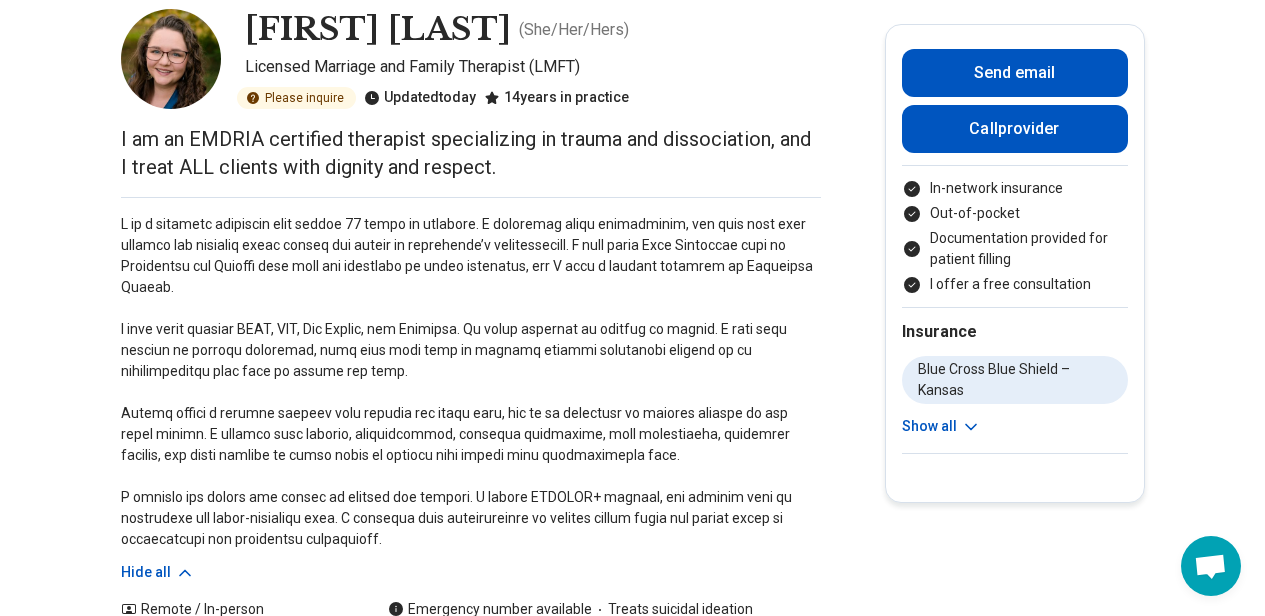 scroll, scrollTop: 111, scrollLeft: 0, axis: vertical 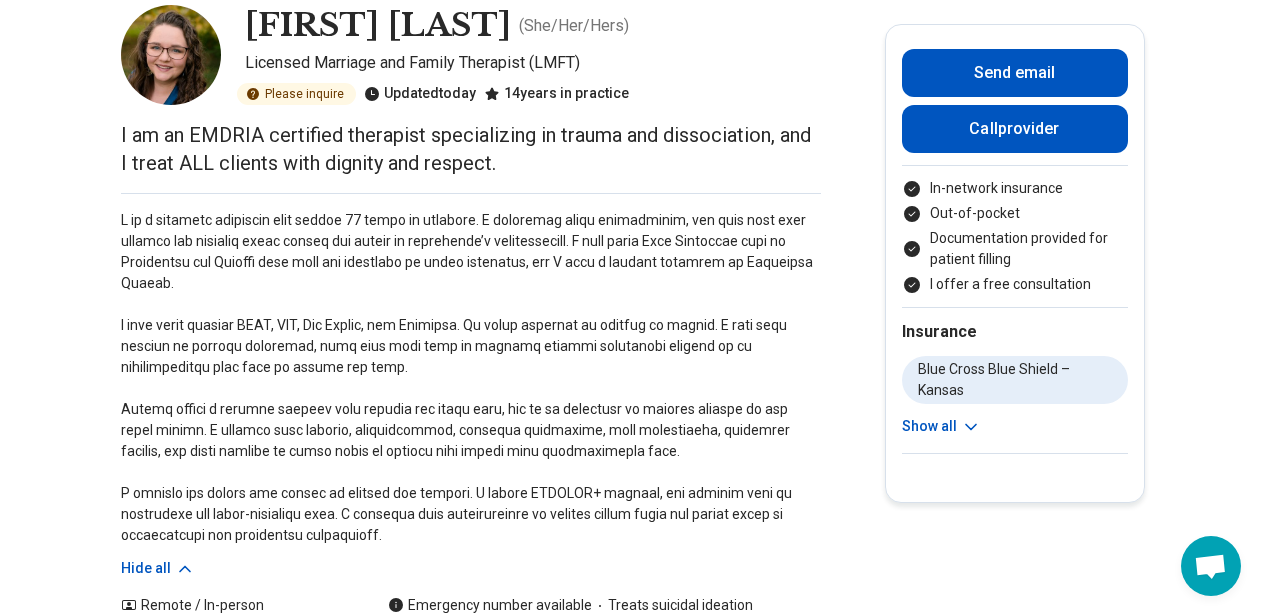 click on "Show all" at bounding box center [941, 426] 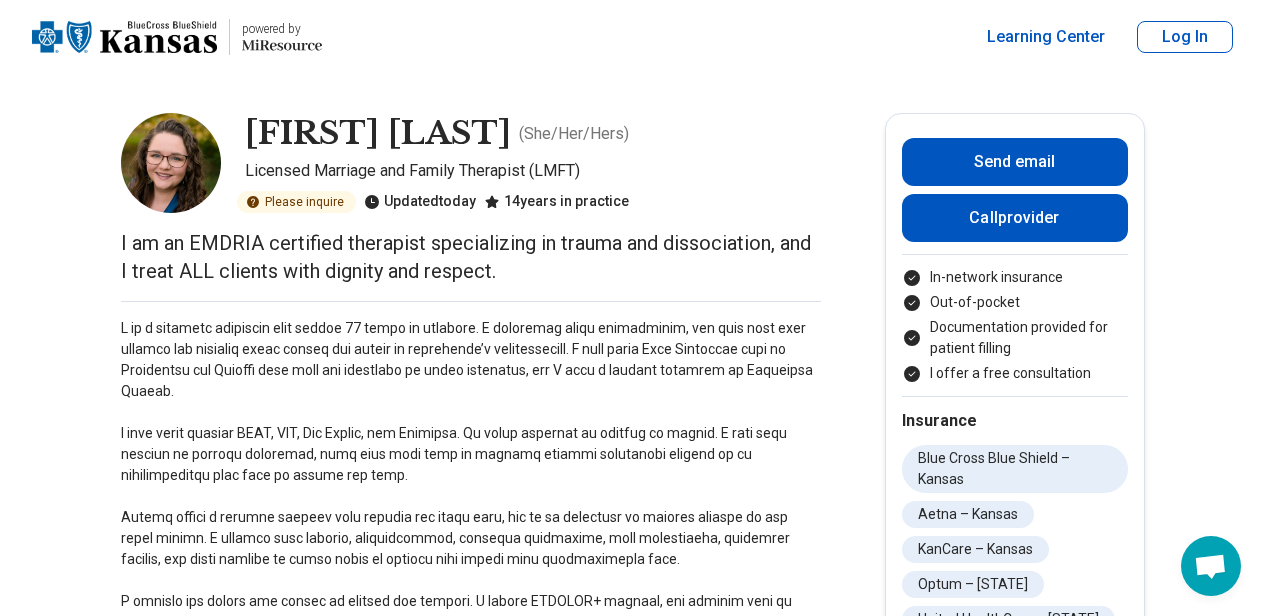 scroll, scrollTop: 0, scrollLeft: 0, axis: both 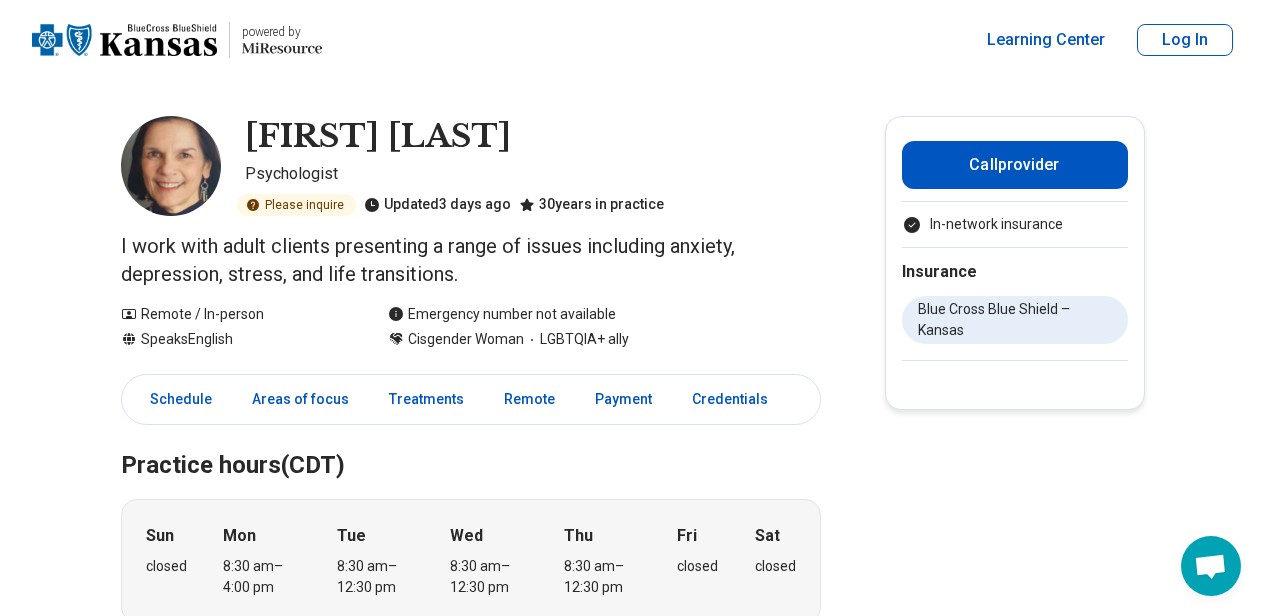 click on "[FIRST] [LAST] Psychologist Please inquire Updated 3 days ago 30 years in practice I work with adult clients presenting a range of issues including anxiety, depression, stress, and life transitions. Remote / In-person Speaks English Emergency number not available Cisgender Woman LGBTQIA+ ally Call provider In-network insurance Insurance Blue Cross Blue Shield – [STATE] Schedule Areas of focus Treatments Remote Payment Credentials Practice hours (CDT) Sun closed Mon 8:30 am – 4:00 pm Tue 8:30 am – 12:30 pm Wed 8:30 am – 12:30 pm Thu 8:30 am – 12:30 pm Fri closed Sat closed Areas of focus Areas of expertise Anxiety Depression Aging Burnout Career Childhood Abuse Cognitive Functioning Conflict Resolution Divorce Gender Identity Grief and Loss Infidelity Intimacy Concerns Life Transitions Obsessive Compulsive Disorder (OCD) Panic Parenting Concerns Performance Anxiety Personal Growth Personality Disorders Relationship(s) with Friends/Roommates Relationship(s) with Partner/Husband/Wife" at bounding box center [632, 1035] 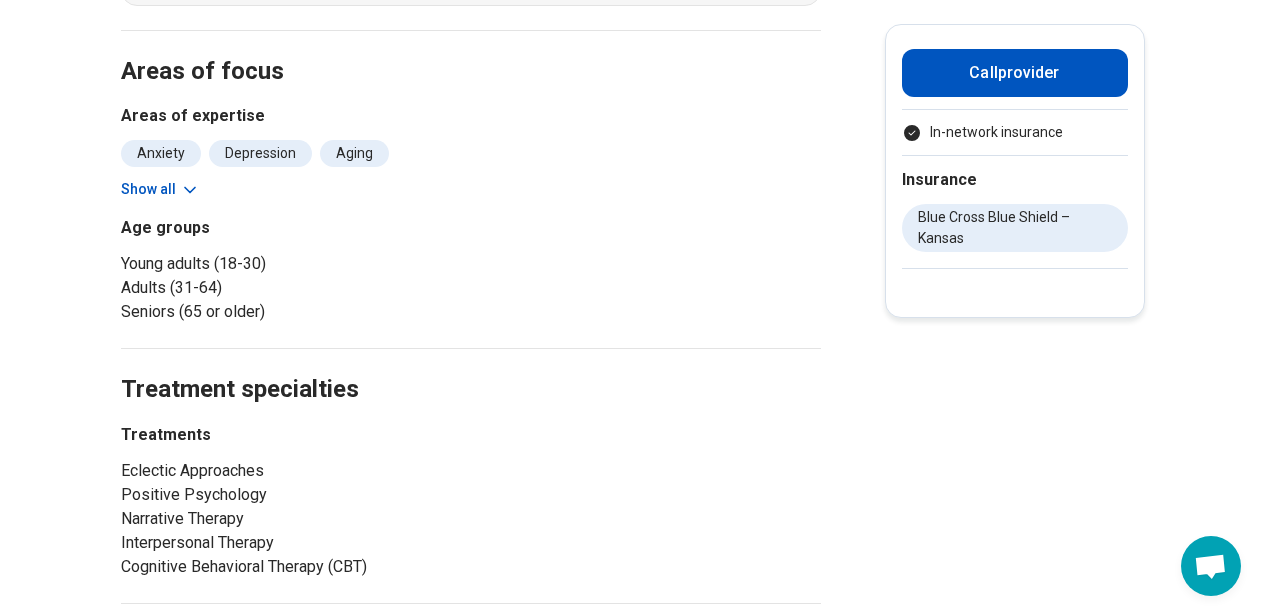scroll, scrollTop: 0, scrollLeft: 0, axis: both 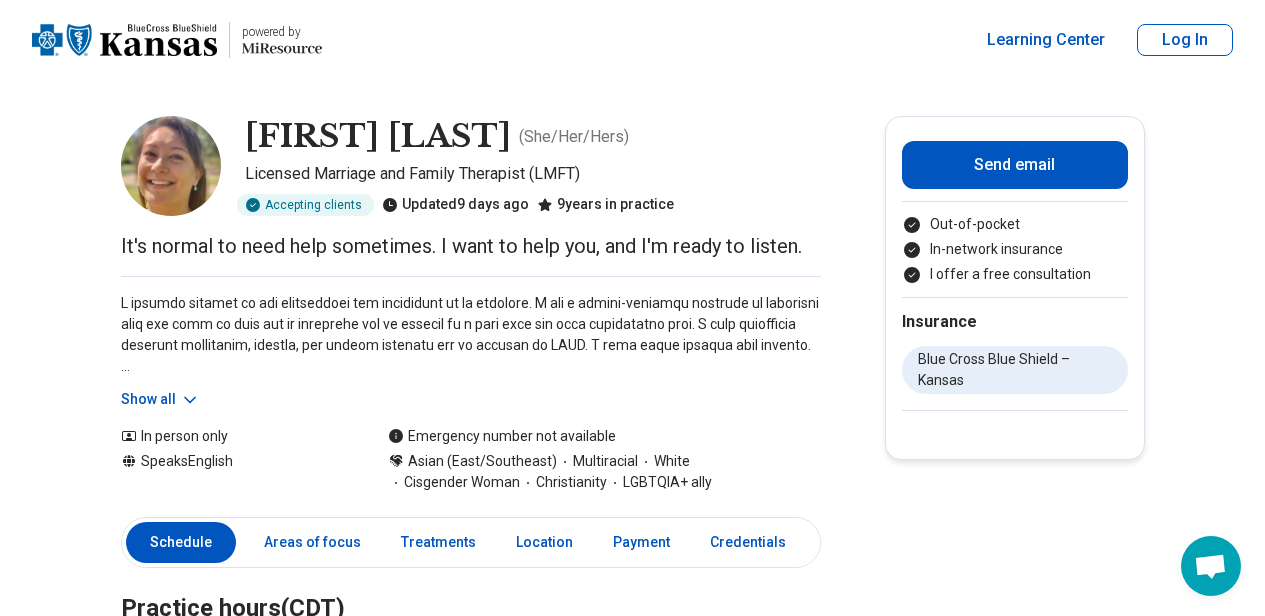 click on "Show all" at bounding box center [160, 399] 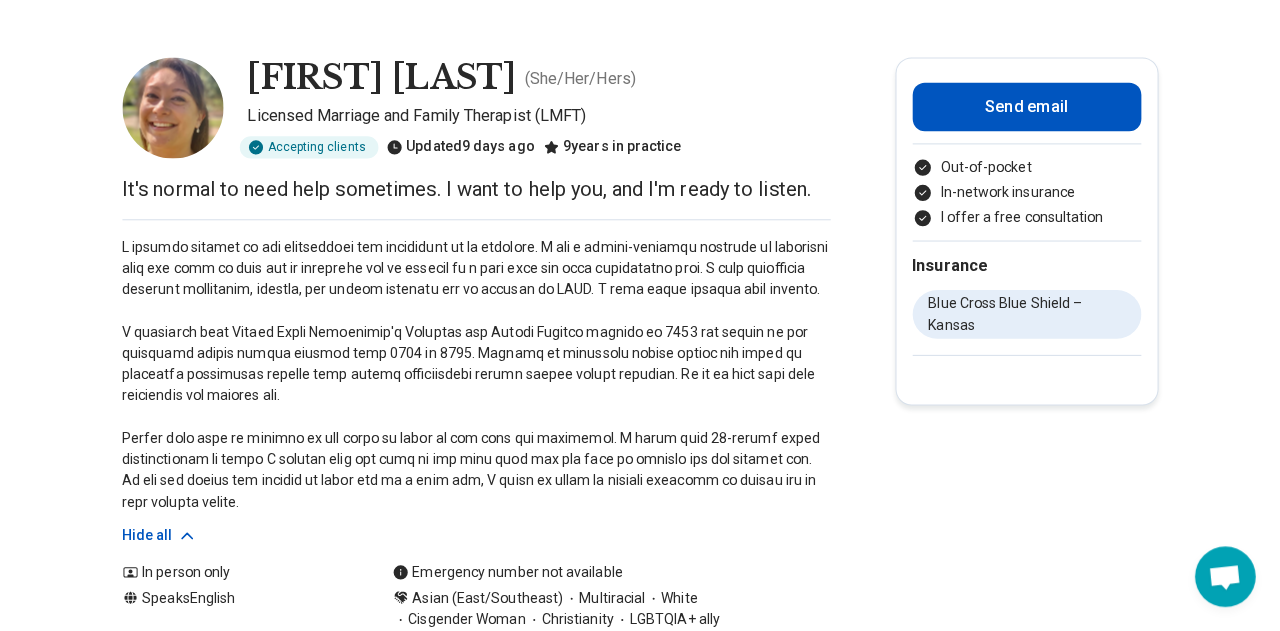 scroll, scrollTop: 98, scrollLeft: 0, axis: vertical 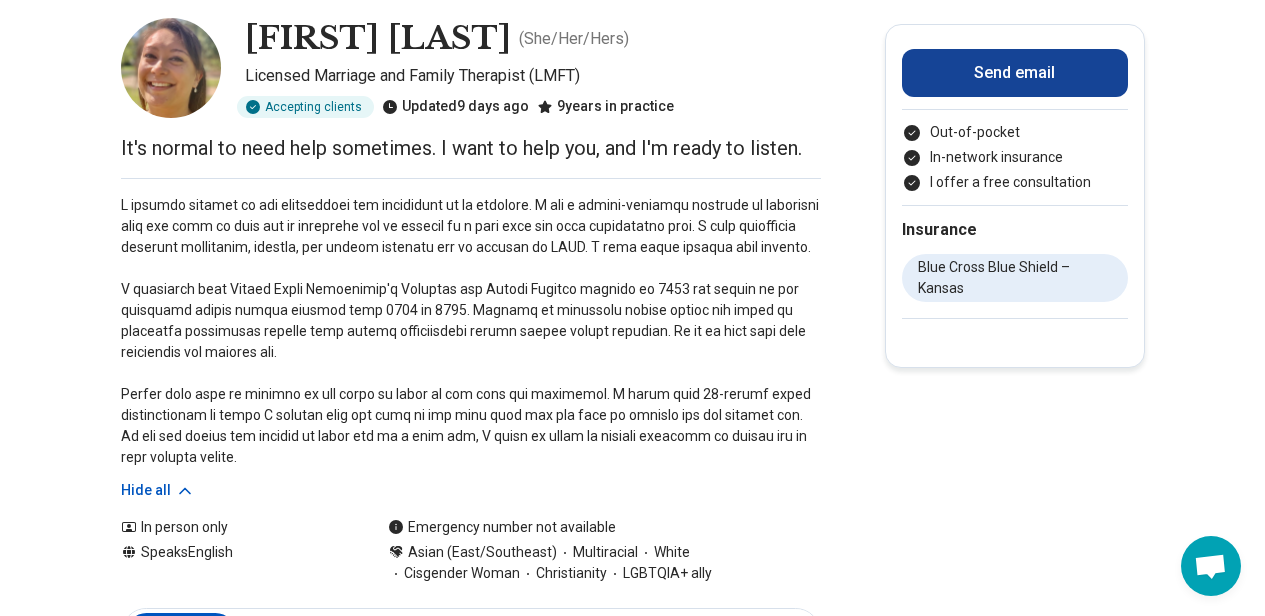 click on "Send email" at bounding box center (1015, 73) 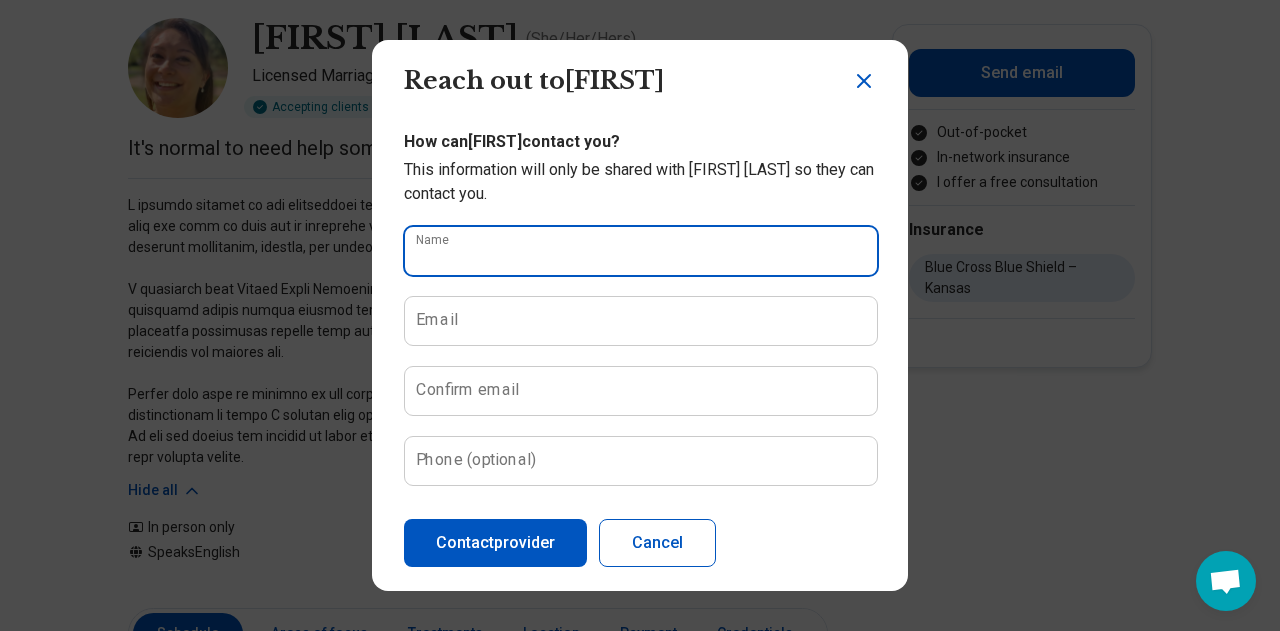 click on "Name" at bounding box center [641, 251] 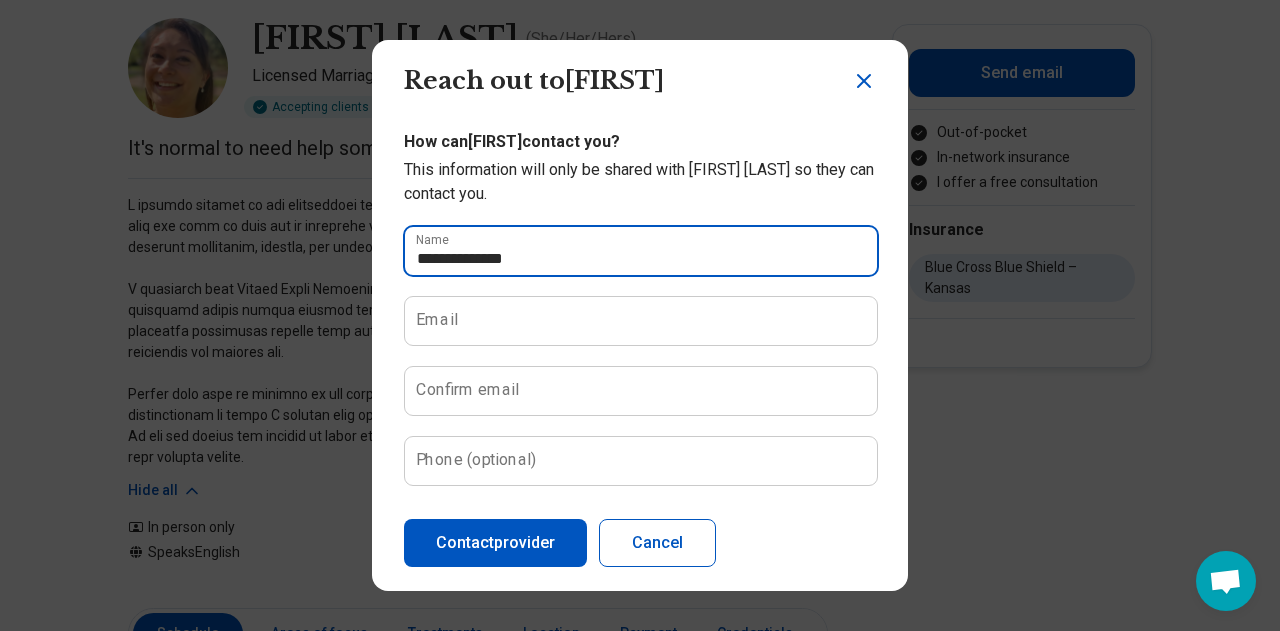 type on "**********" 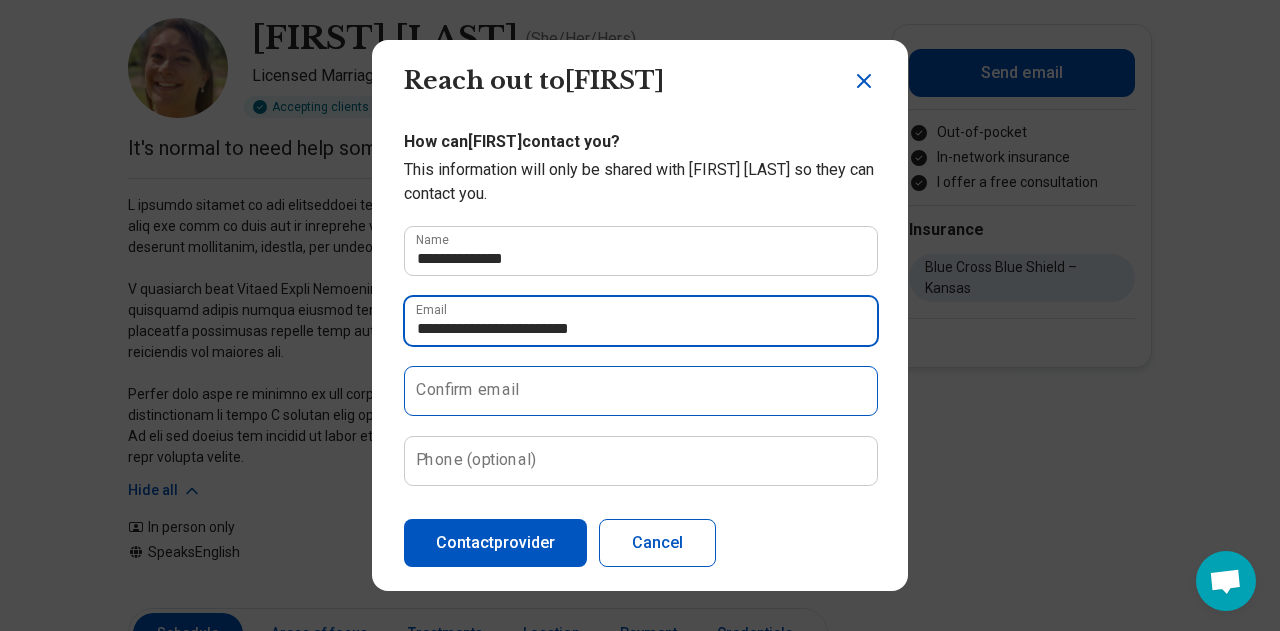 type on "**********" 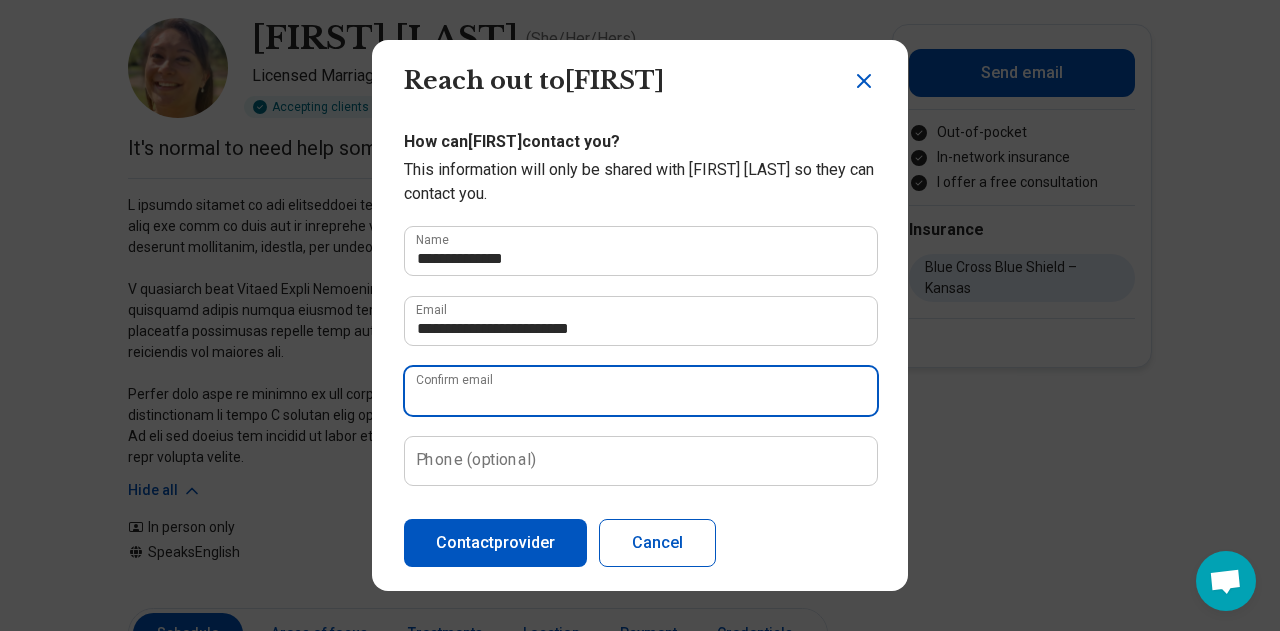 click on "Confirm email" at bounding box center (641, 391) 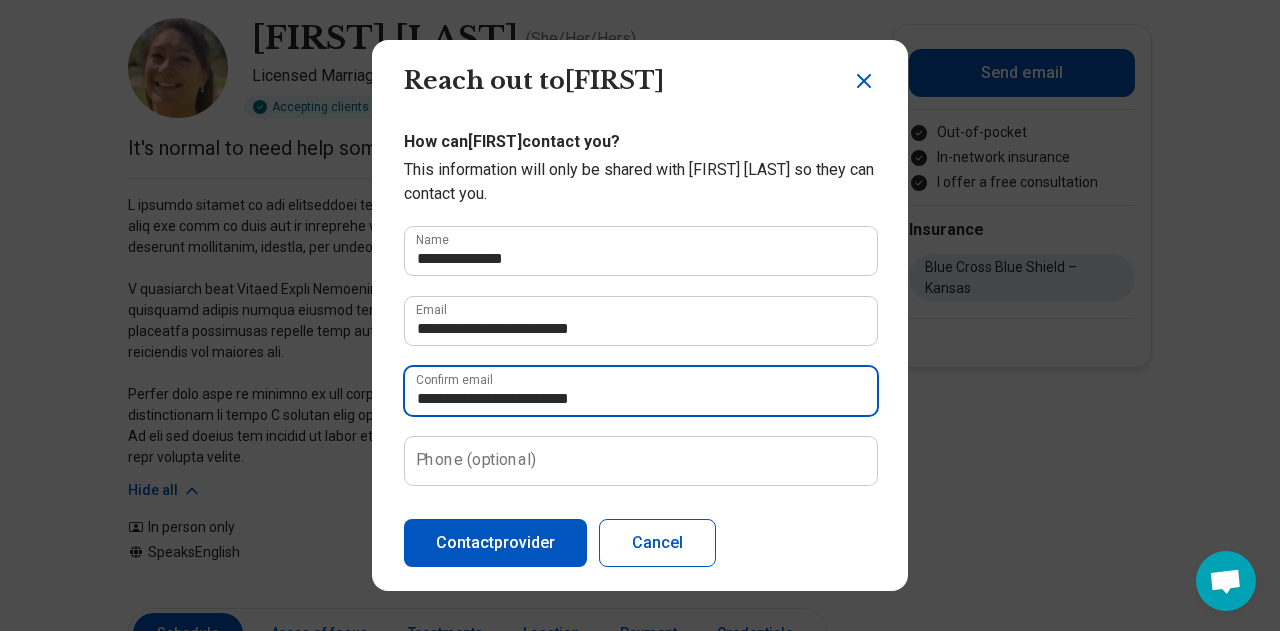 type on "**********" 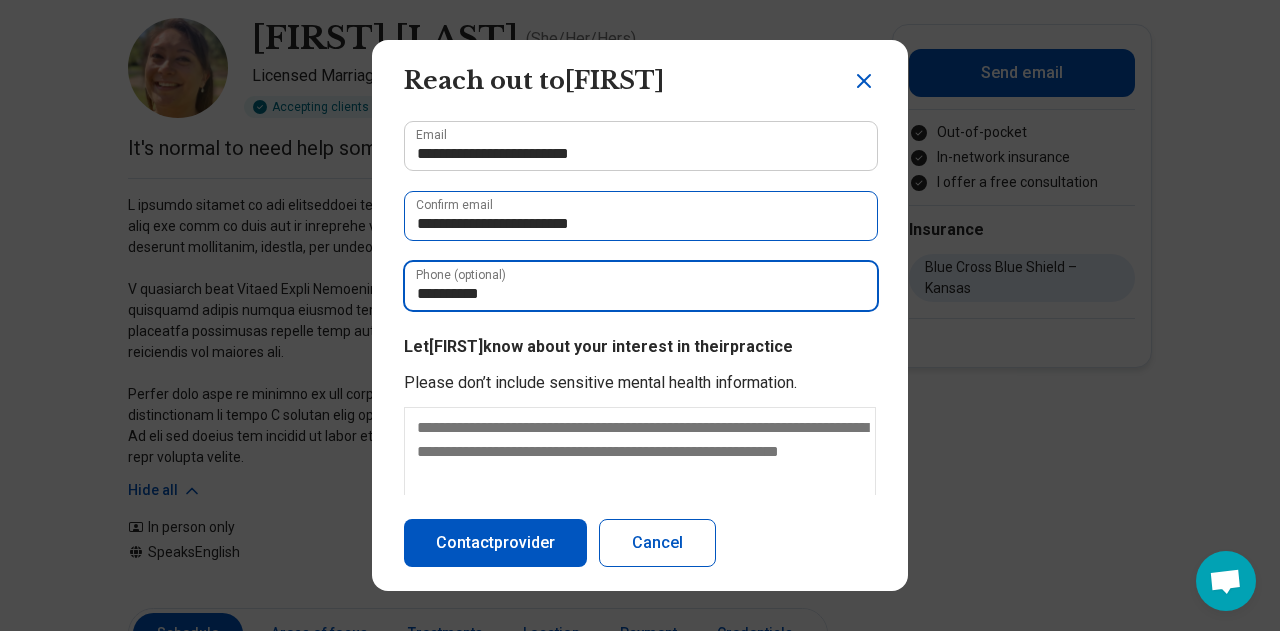 scroll, scrollTop: 221, scrollLeft: 0, axis: vertical 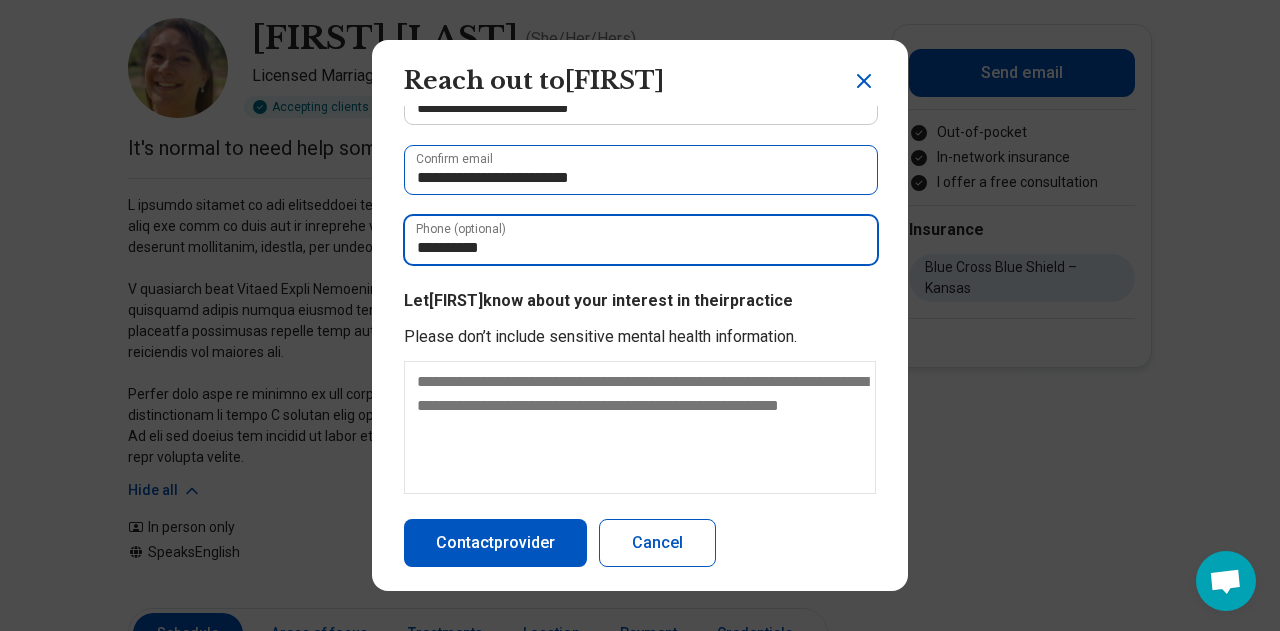 type on "**********" 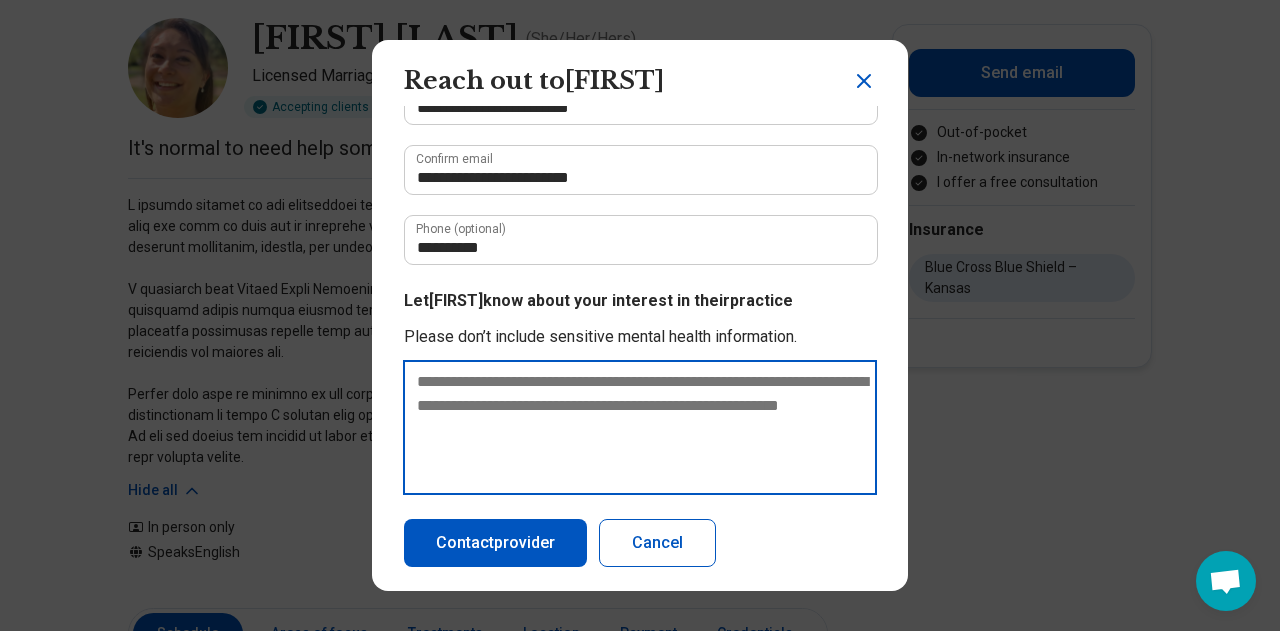 click at bounding box center [640, 427] 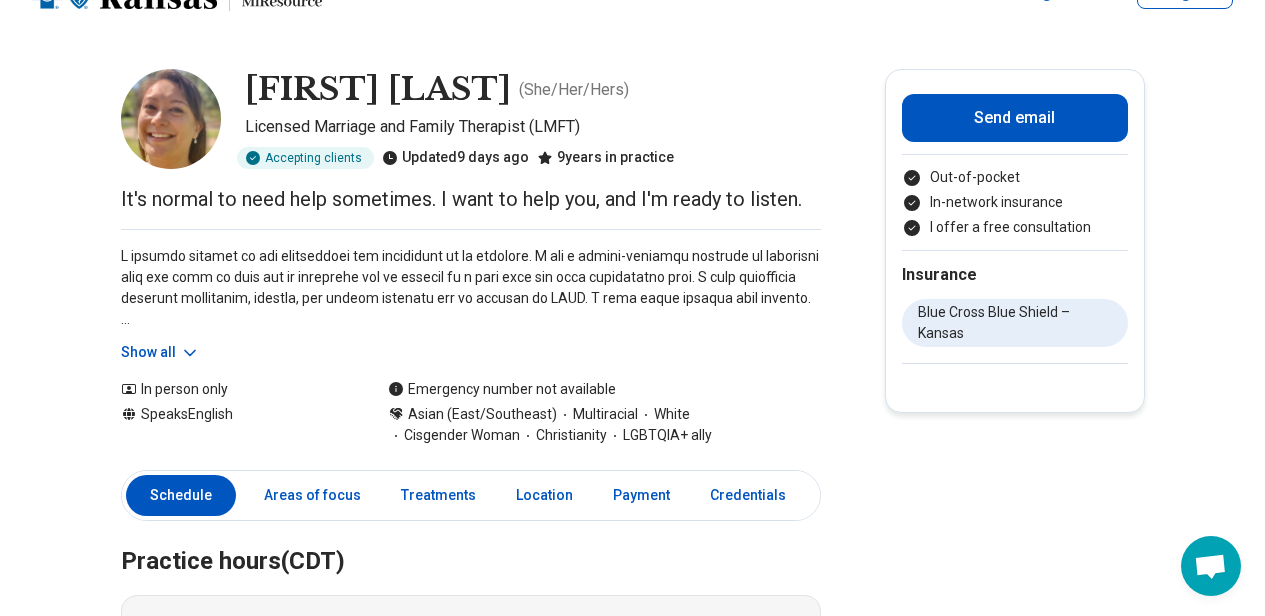 scroll, scrollTop: 0, scrollLeft: 0, axis: both 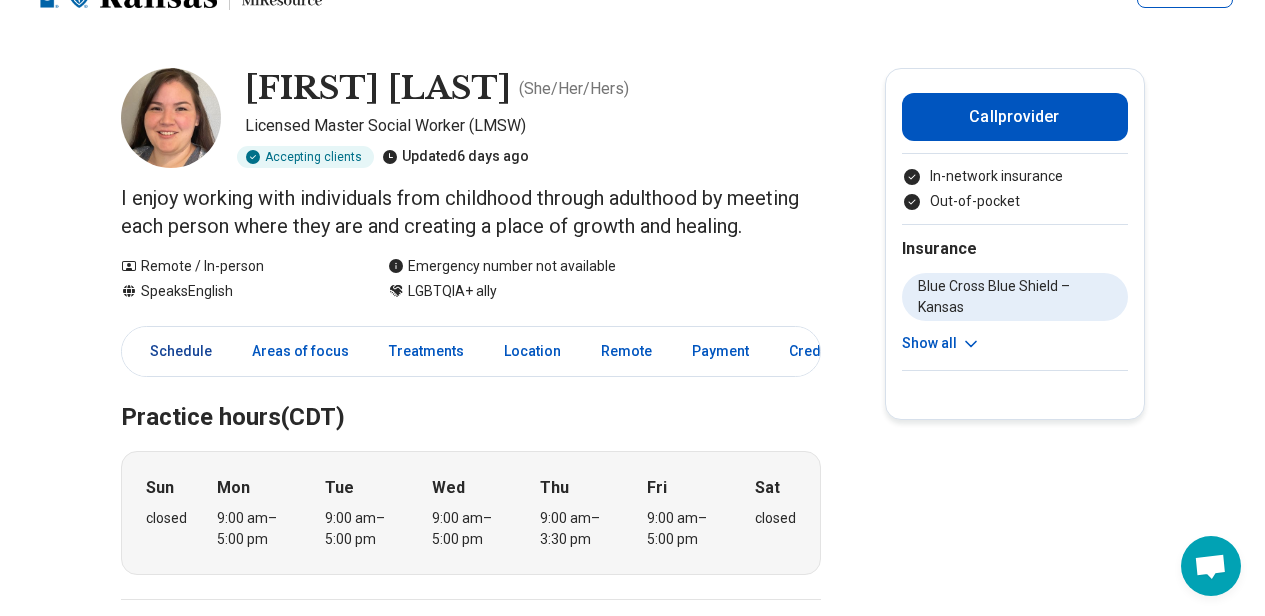 click on "Schedule" at bounding box center (175, 351) 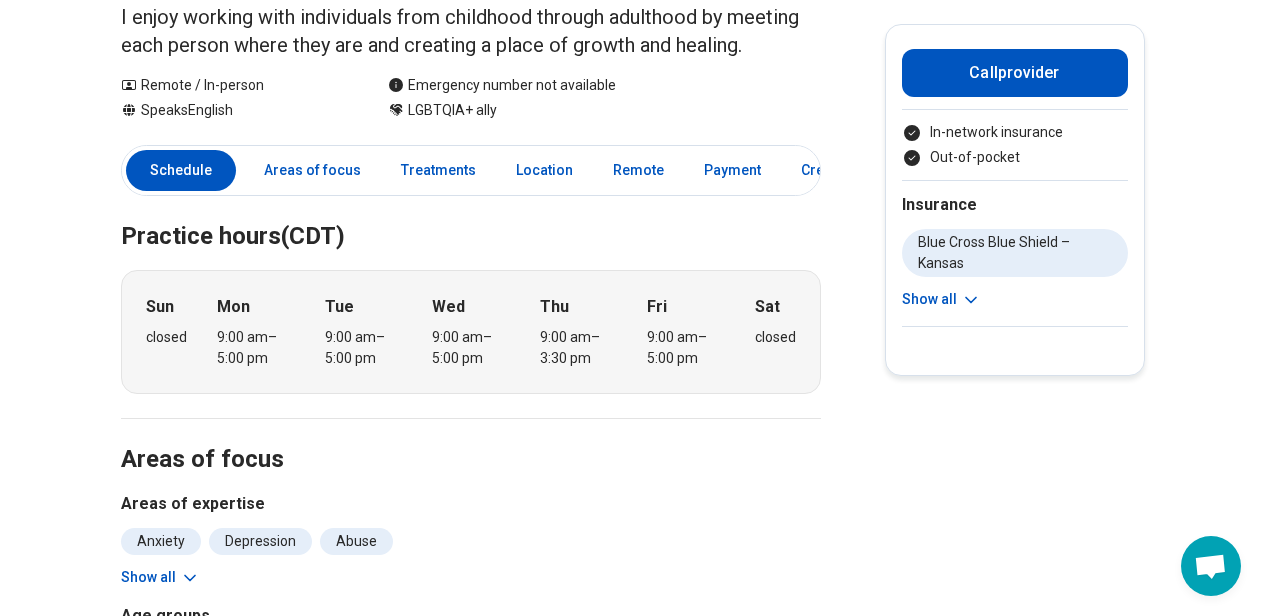 scroll, scrollTop: 202, scrollLeft: 0, axis: vertical 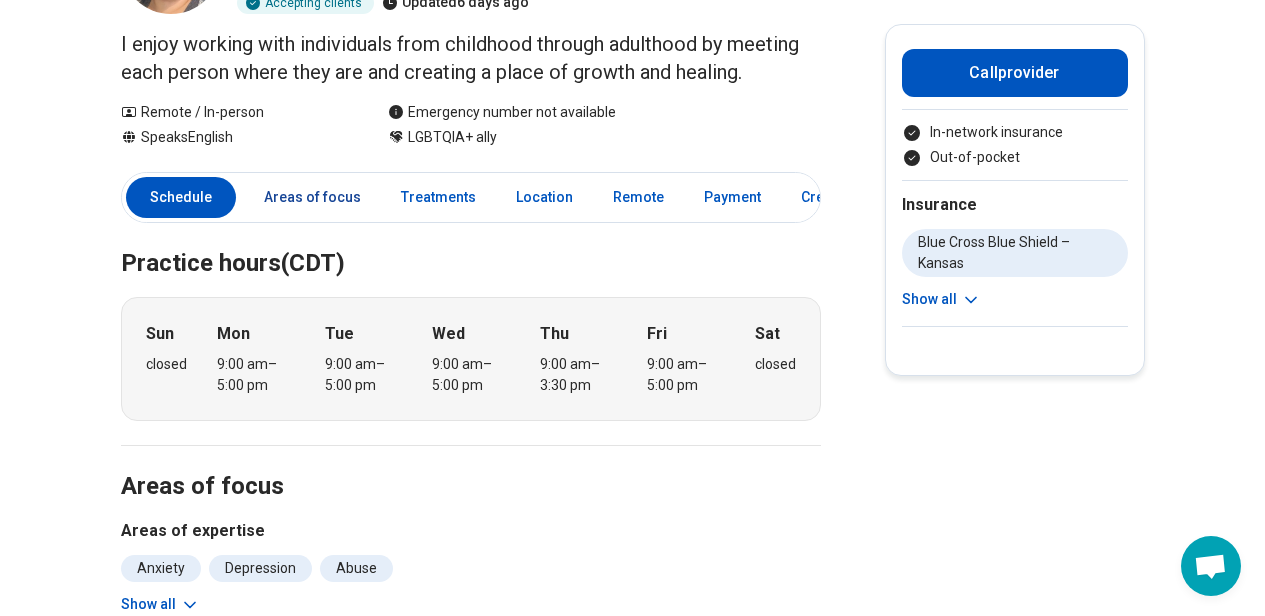 click on "Areas of focus" at bounding box center (312, 197) 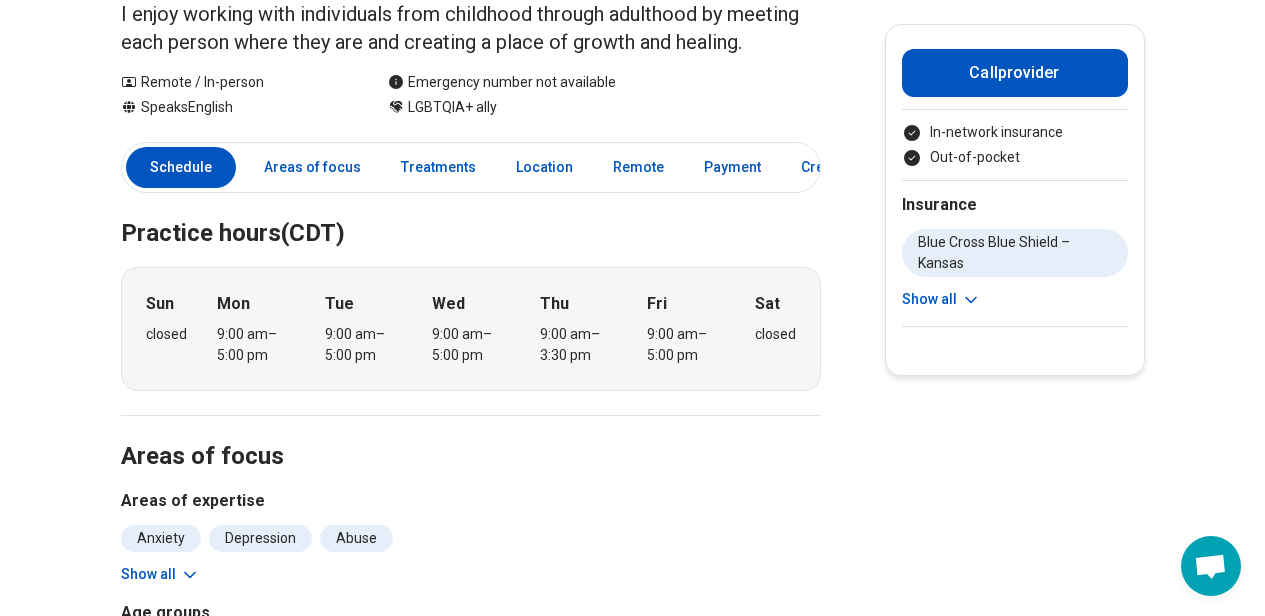 scroll, scrollTop: 0, scrollLeft: 0, axis: both 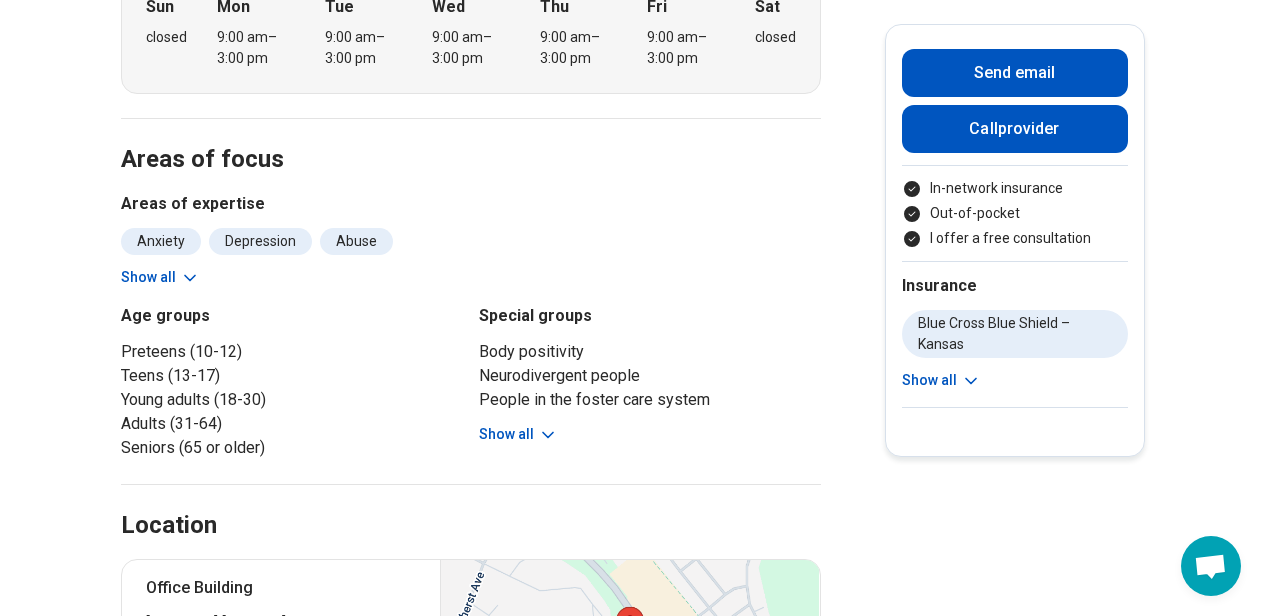 click on "Show all" at bounding box center (518, 434) 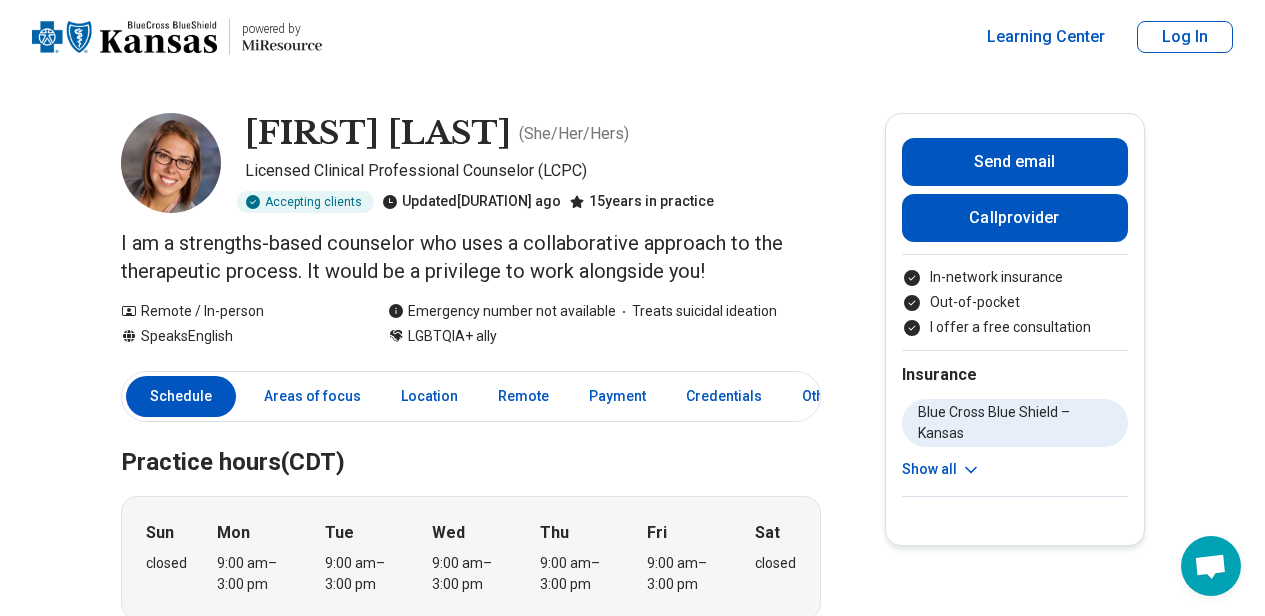 scroll, scrollTop: 0, scrollLeft: 0, axis: both 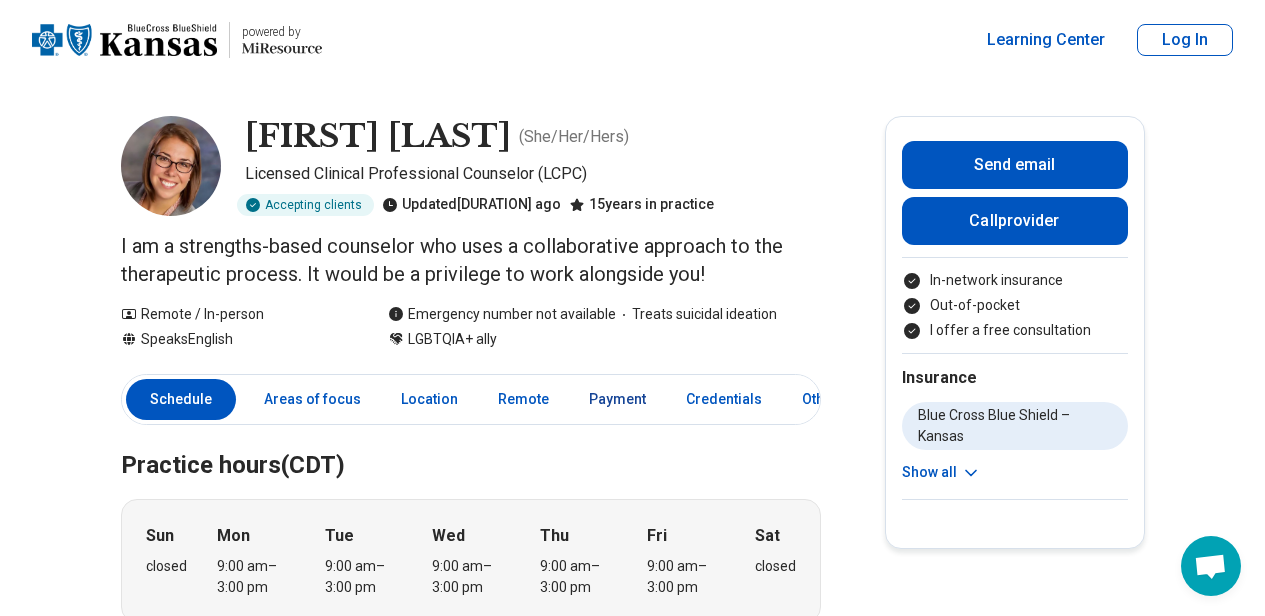 click on "Payment" at bounding box center (617, 399) 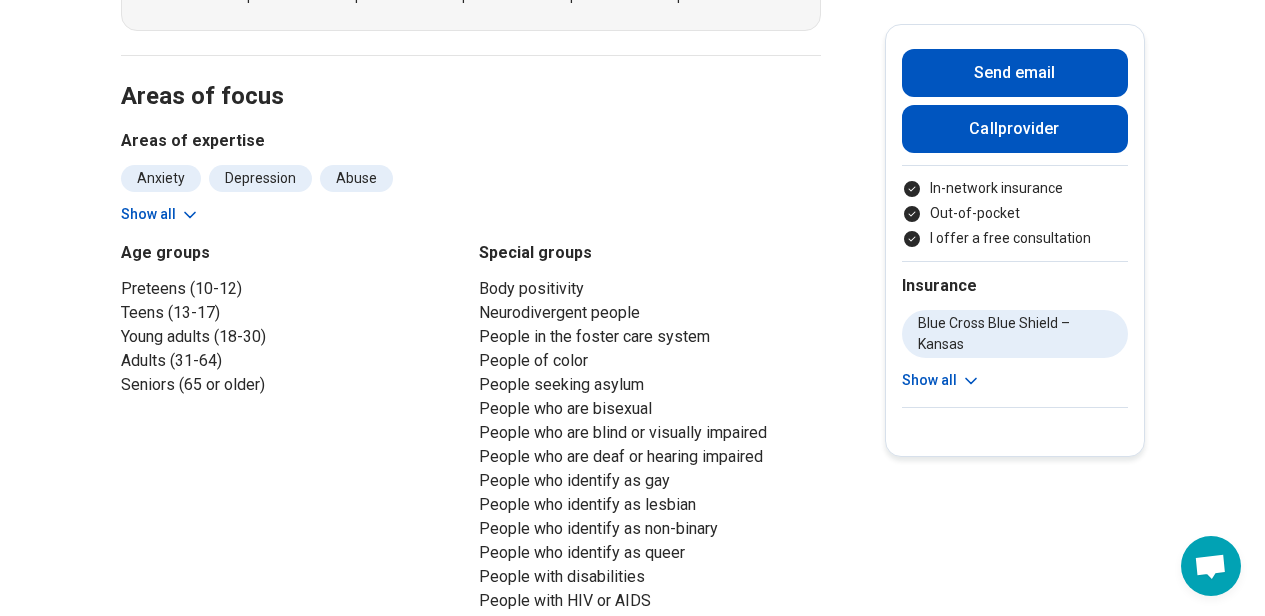 scroll, scrollTop: 0, scrollLeft: 0, axis: both 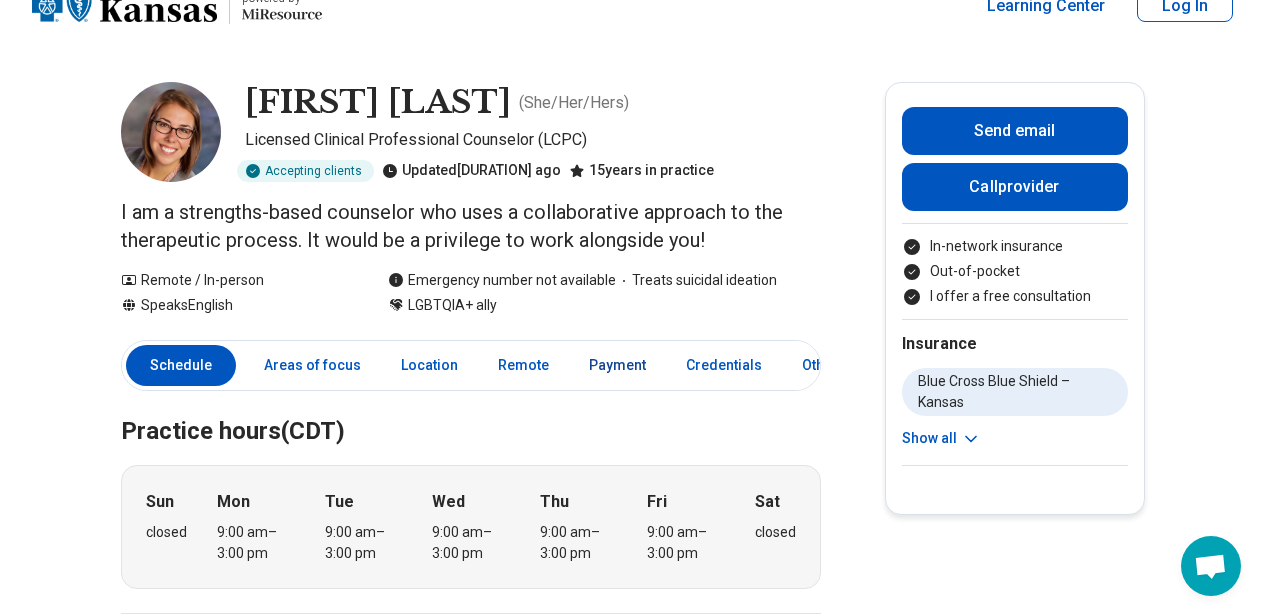 click on "Payment" at bounding box center [617, 365] 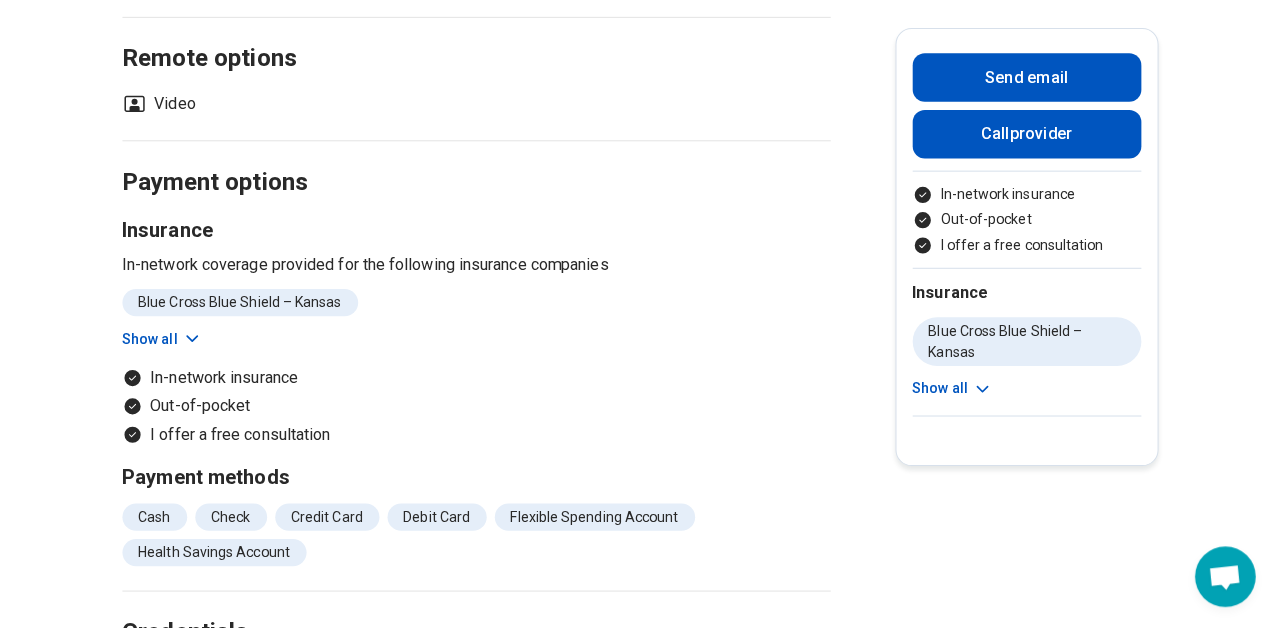 scroll, scrollTop: 1745, scrollLeft: 0, axis: vertical 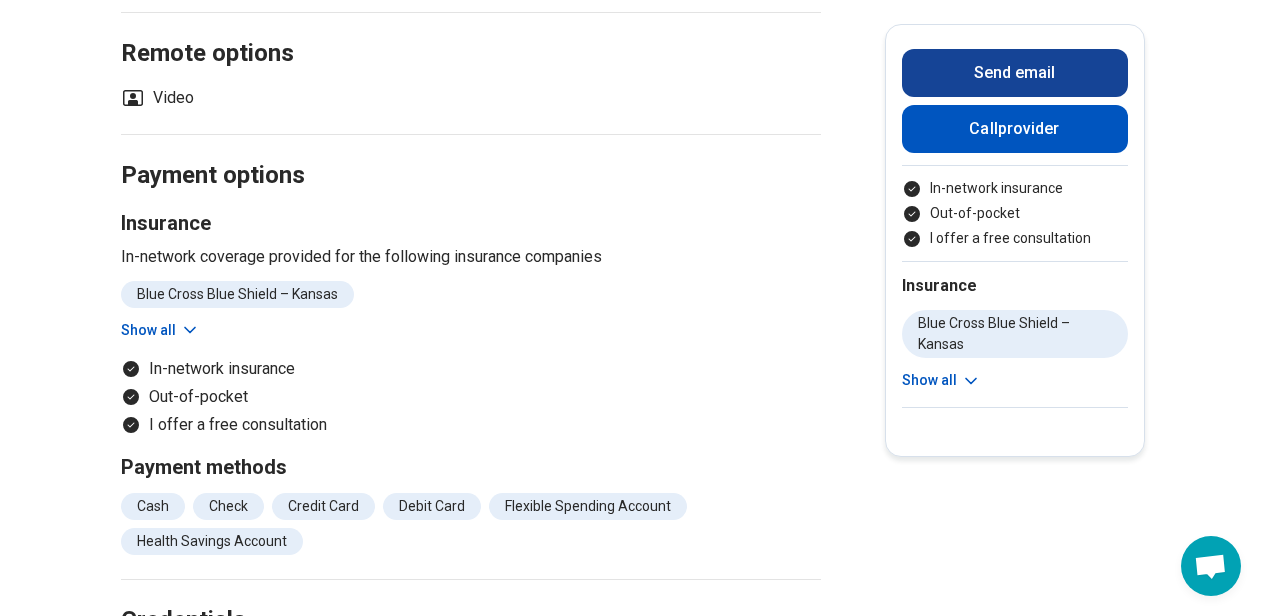 click on "Send email" at bounding box center [1015, 73] 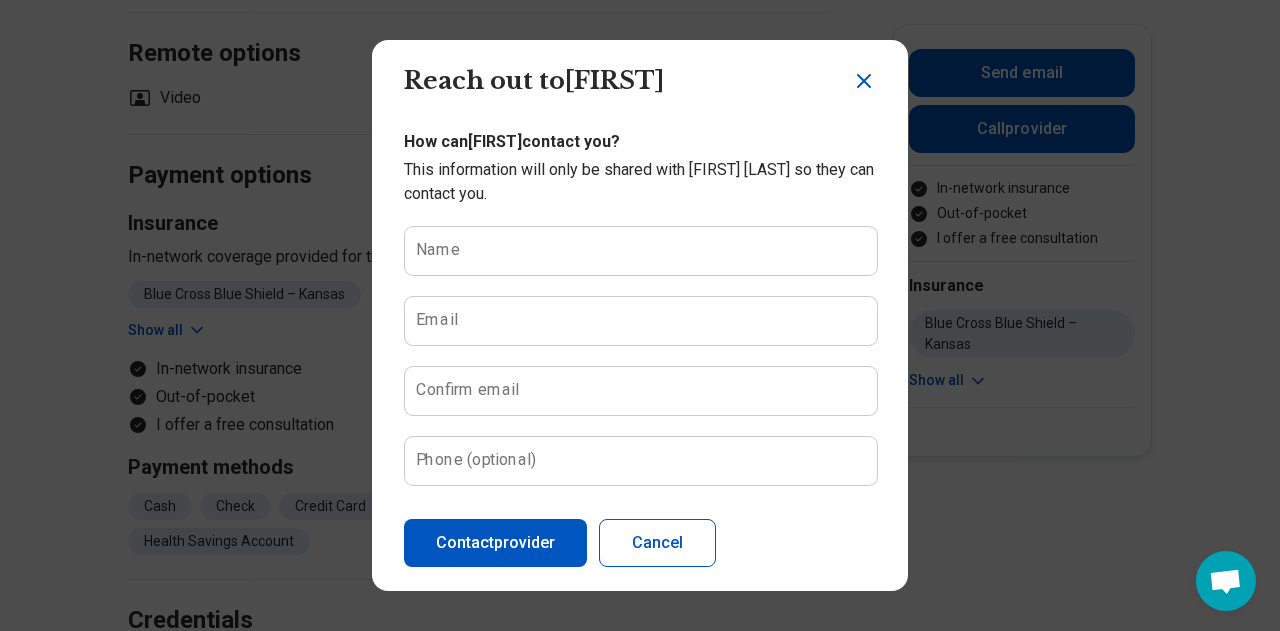 scroll, scrollTop: 221, scrollLeft: 0, axis: vertical 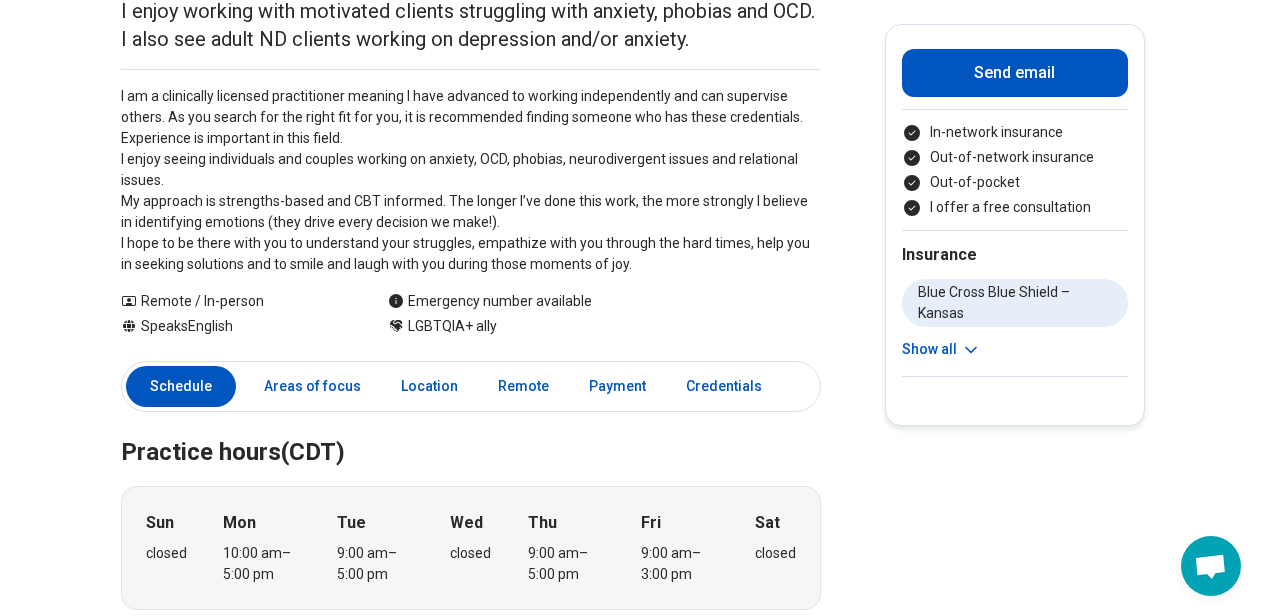 click on "[FIRST] [LAST] ( She/Her/Hers ) Licensed Clinical Social Worker (LCSW) Please inquire Updated today [NUMBER] years in practice I enjoy working with motivated clients struggling with anxiety, phobias and OCD. I also see adult ND clients working on depression and/or anxiety. I am a clinically licensed practitioner meaning I have advanced to working independently and can supervise others. As you search for the right fit for you, it is recommended finding someone who has these credentials. Experience is important in this field.
I enjoy seeing individuals and couples working on anxiety, OCD, phobias, neurodivergent issues and relational issues.
My approach is strengths-based and CBT informed. The longer I’ve done this work, the more strongly I believe in identifying emotions (they drive every decision we make!).
I hope to be there with you to understand your struggles, empathize with you through the hard times, help you in seeking solutions and to smile and laugh with you during those moments of joy. Show all Sun" at bounding box center [632, 1082] 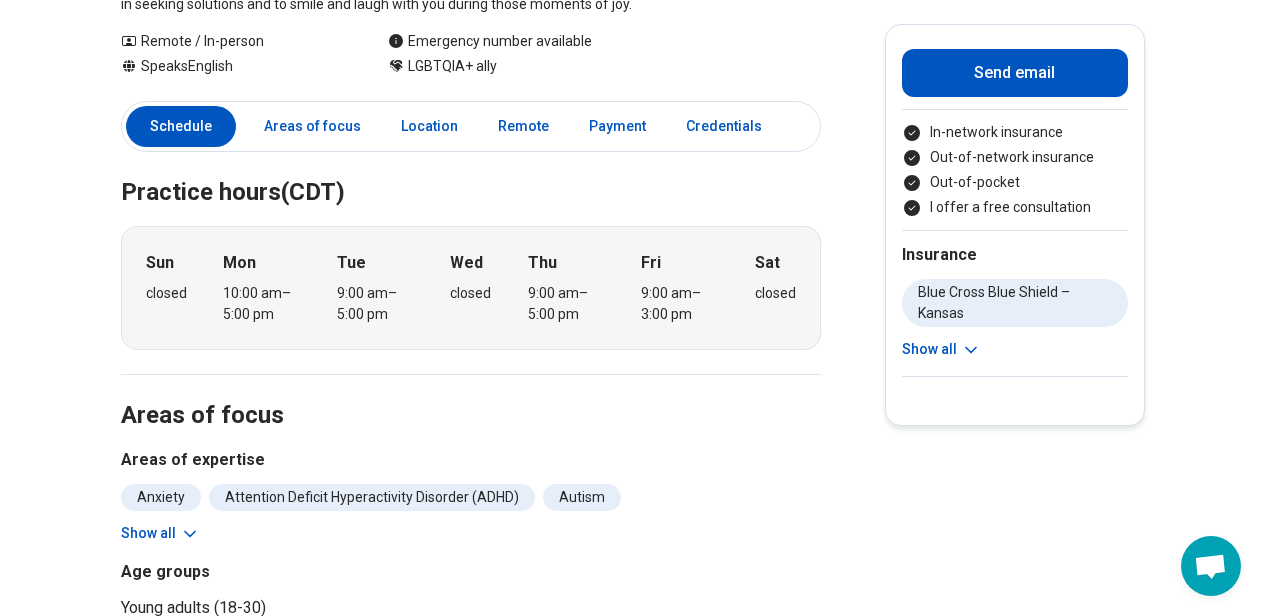 scroll, scrollTop: 0, scrollLeft: 0, axis: both 